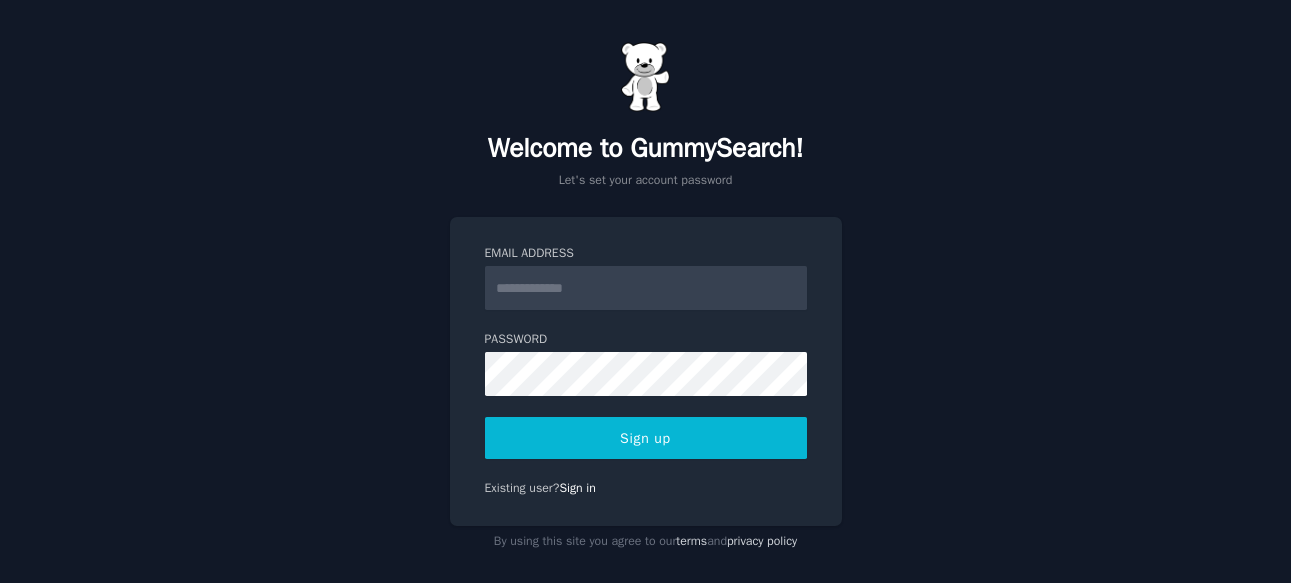 scroll, scrollTop: 0, scrollLeft: 0, axis: both 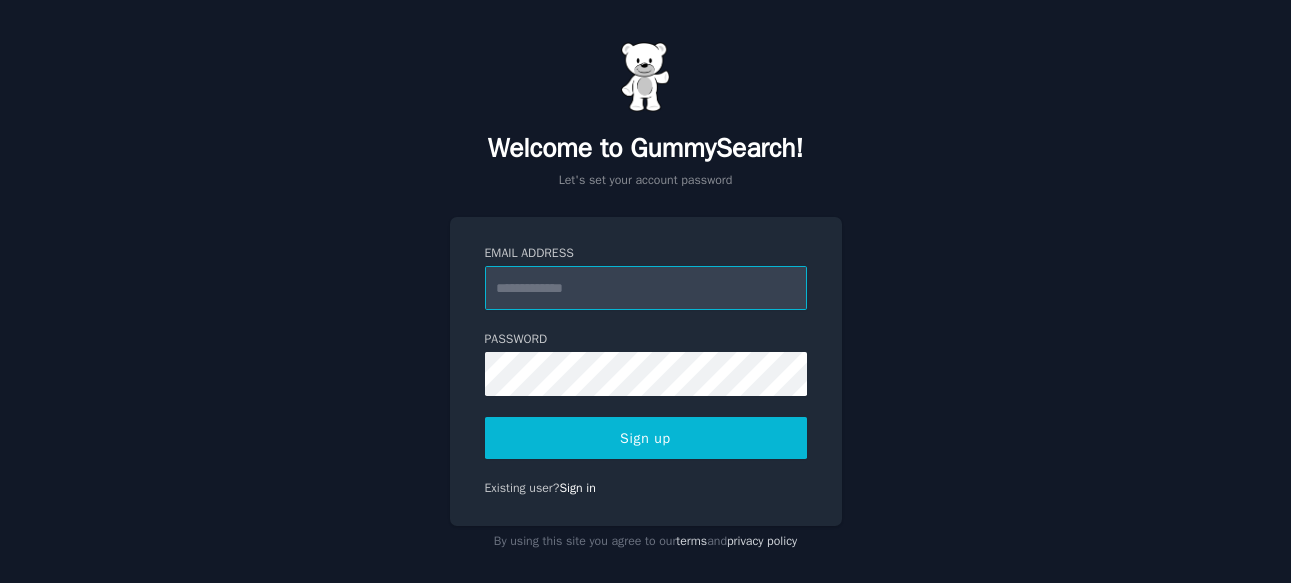 click on "Email Address" at bounding box center [646, 288] 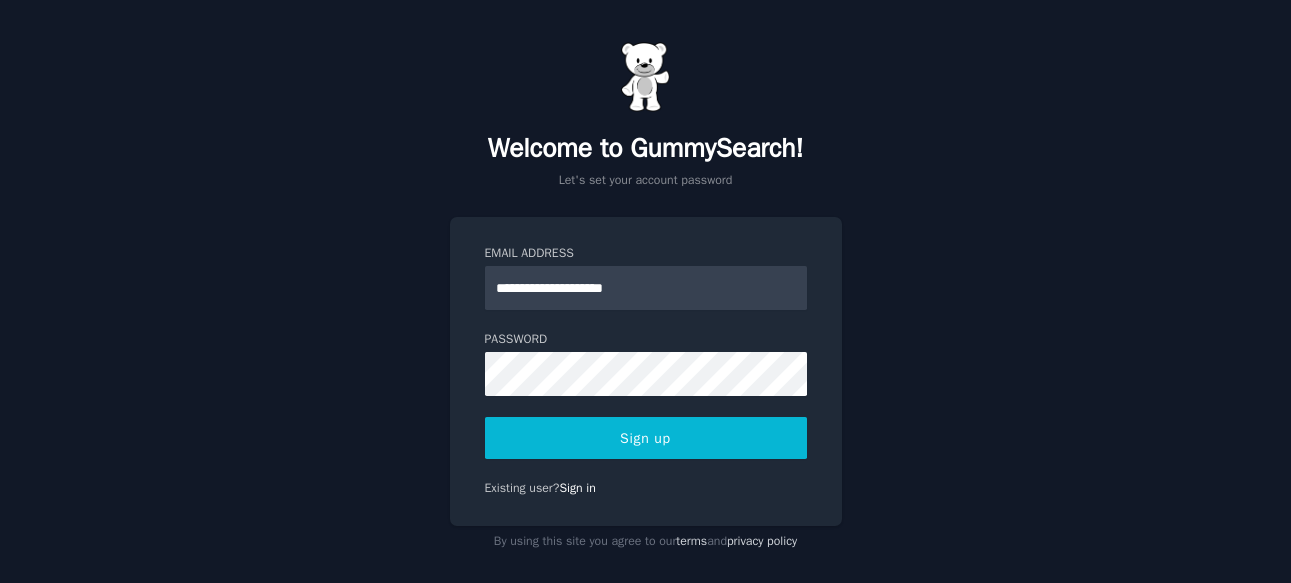 click on "**********" at bounding box center [645, 299] 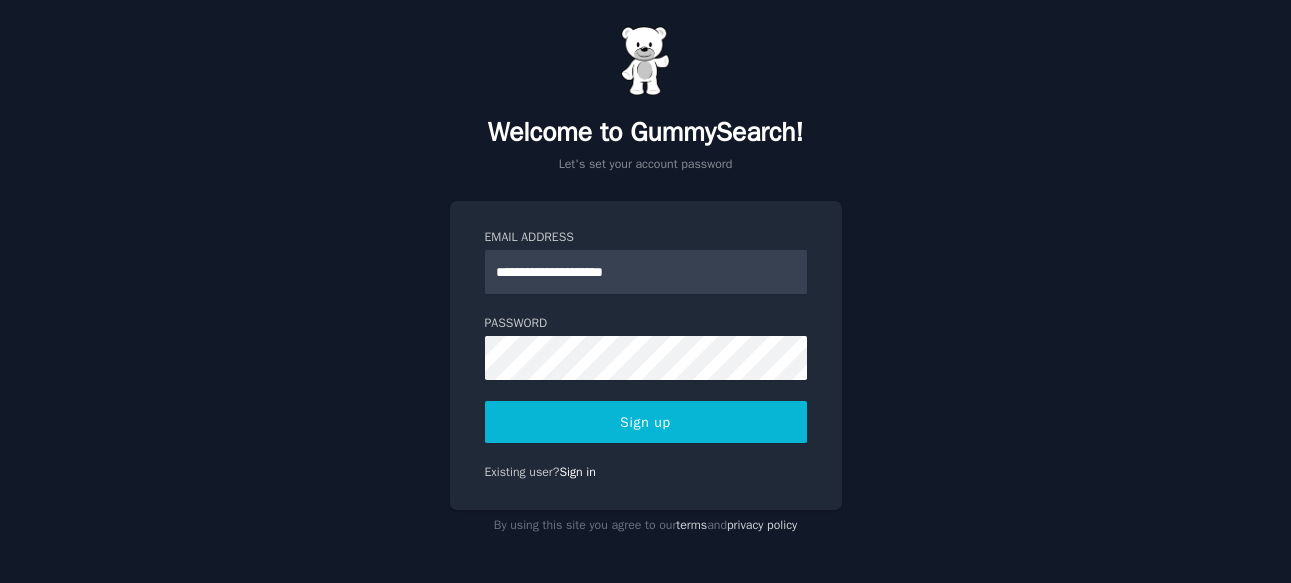scroll, scrollTop: 208, scrollLeft: 0, axis: vertical 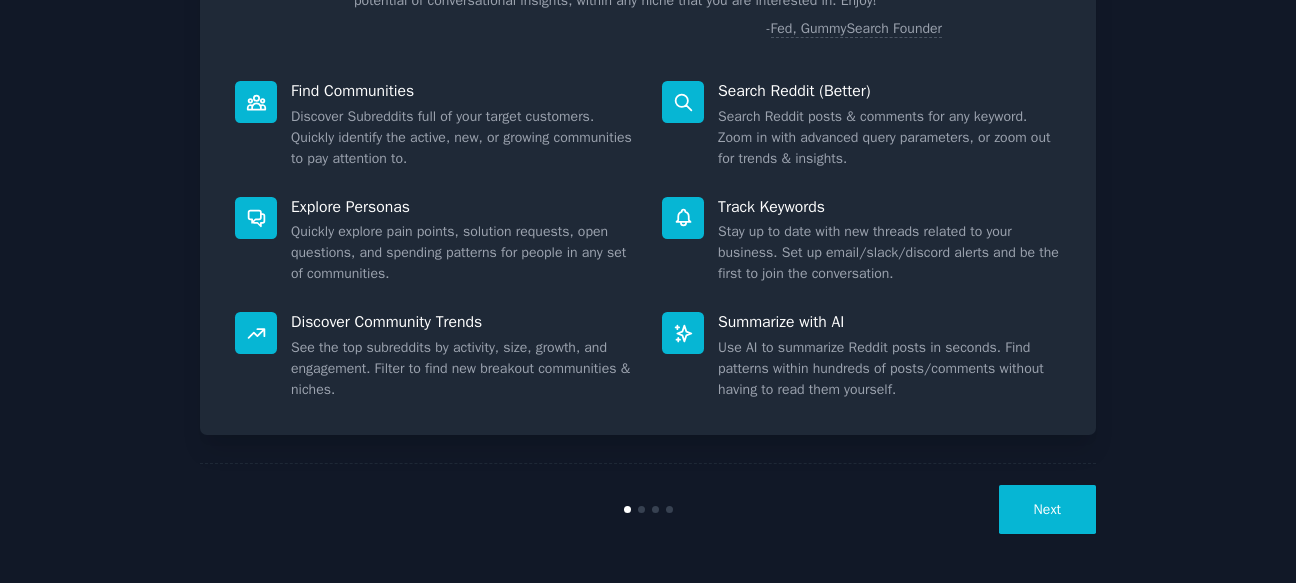 click on "Next" at bounding box center [1047, 509] 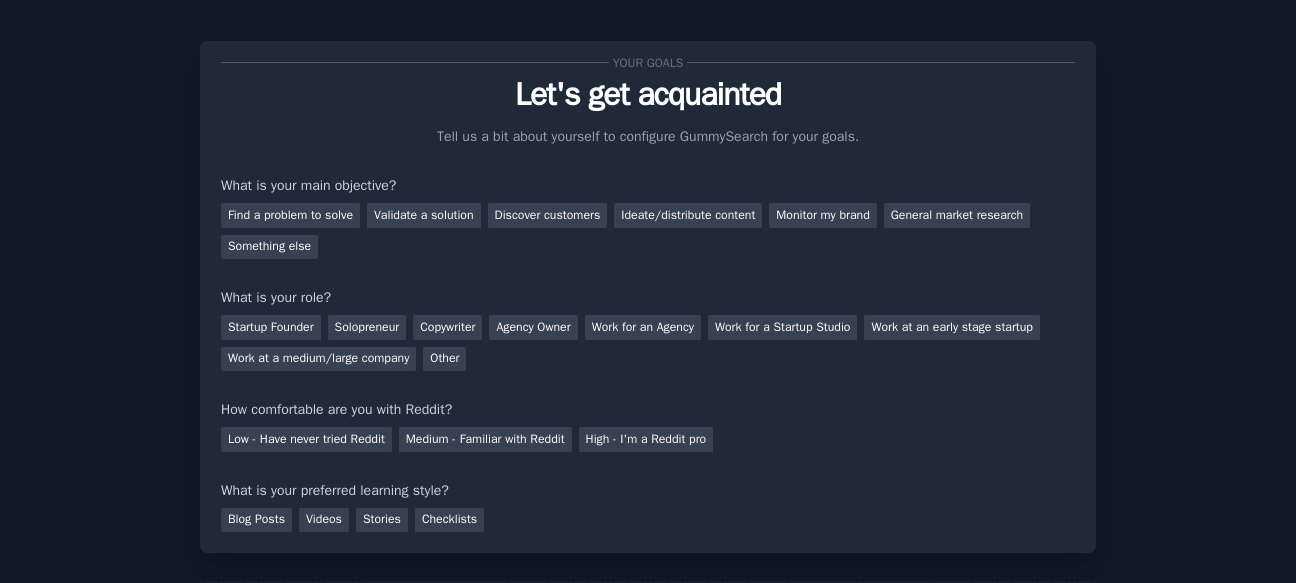scroll, scrollTop: 18, scrollLeft: 0, axis: vertical 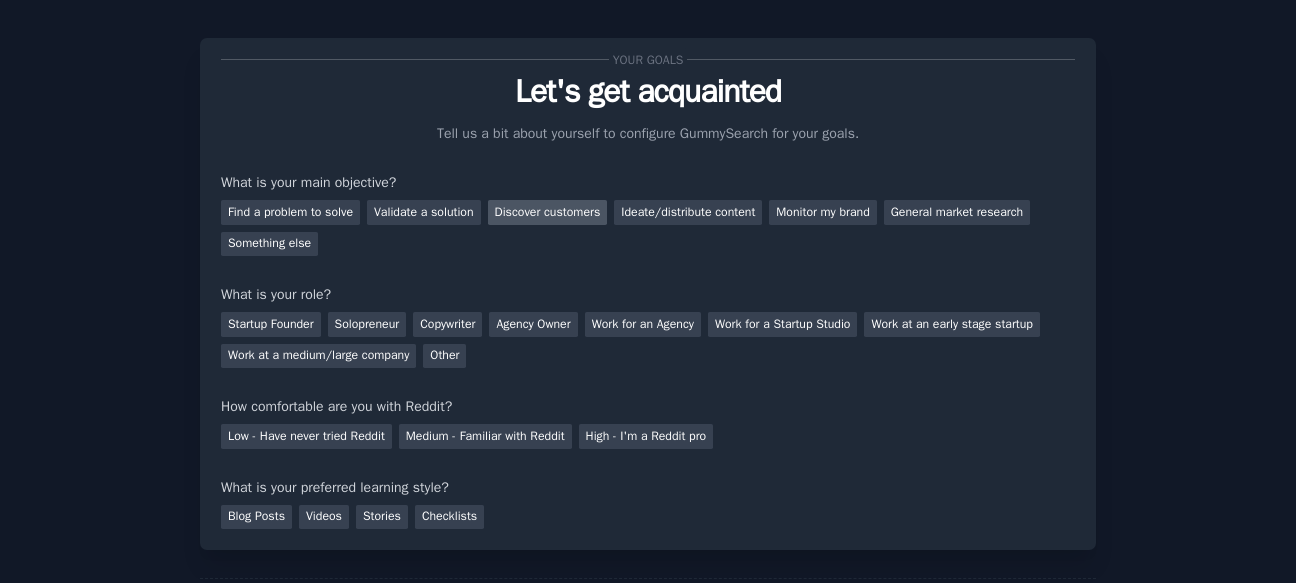 click on "Discover customers" at bounding box center (548, 212) 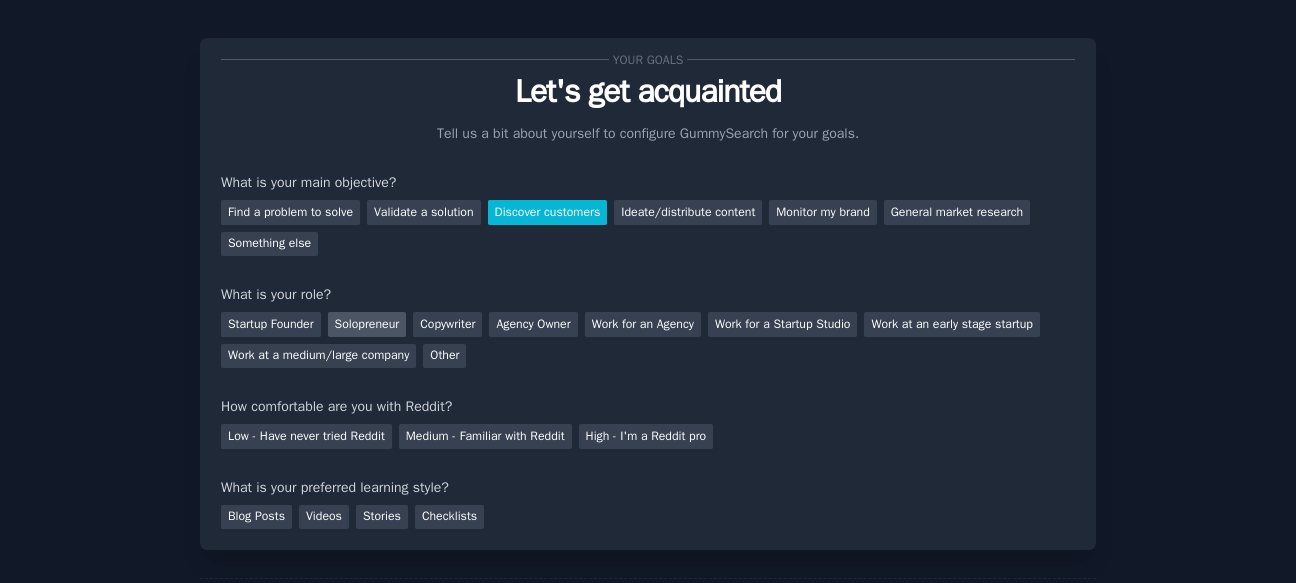 click on "Solopreneur" at bounding box center [367, 324] 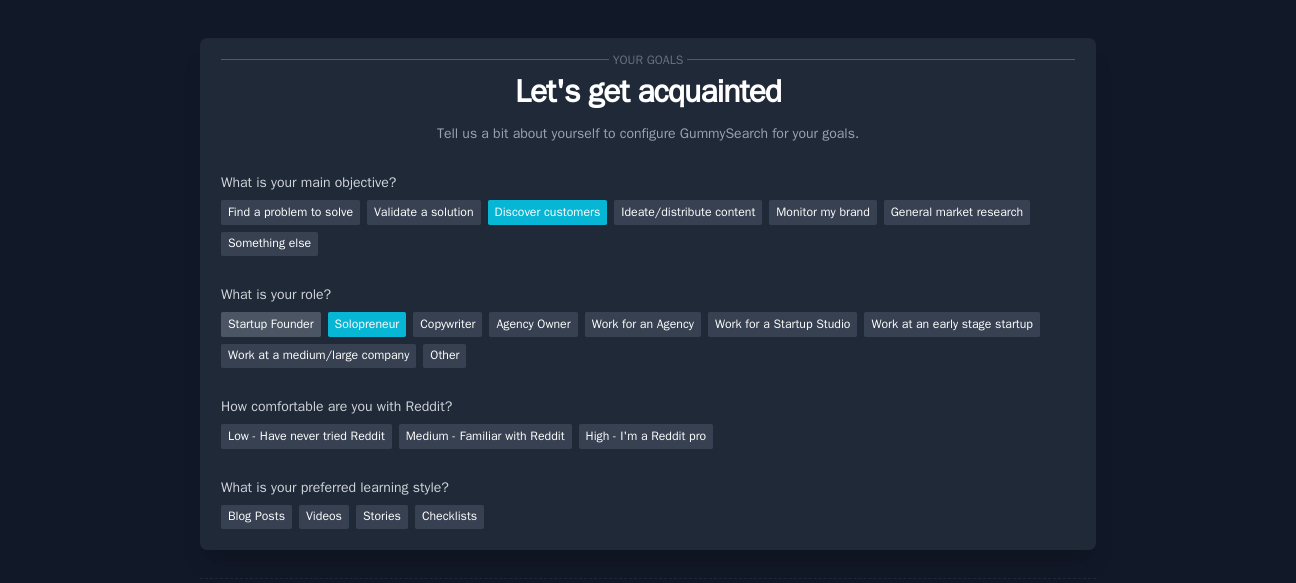 click on "Startup Founder" at bounding box center (271, 324) 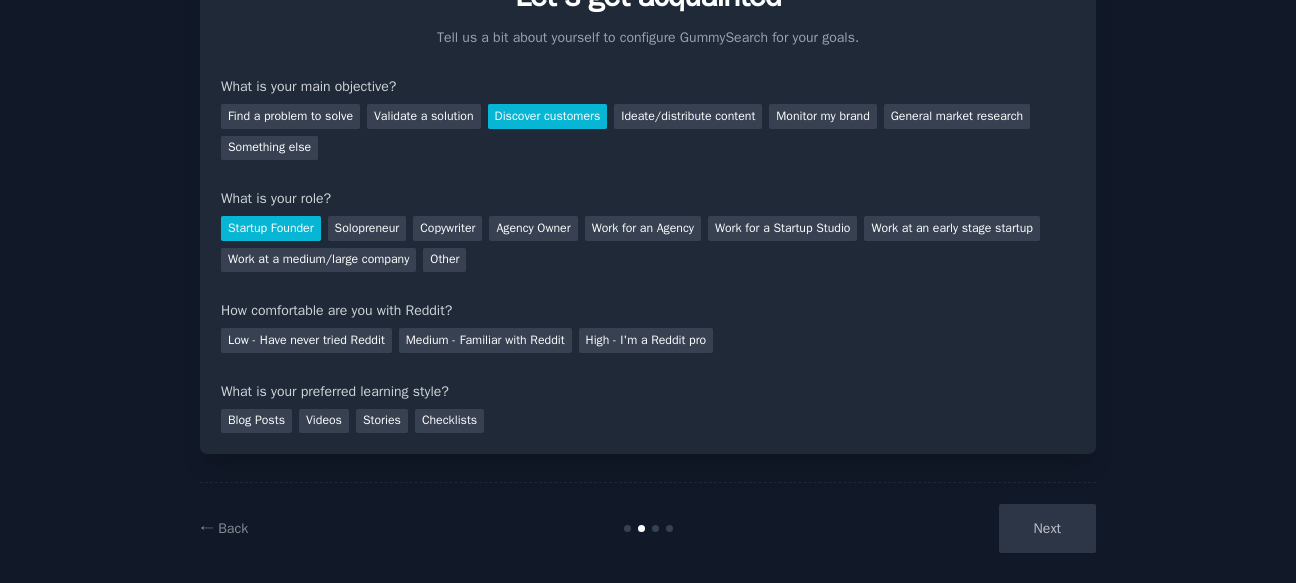 scroll, scrollTop: 133, scrollLeft: 0, axis: vertical 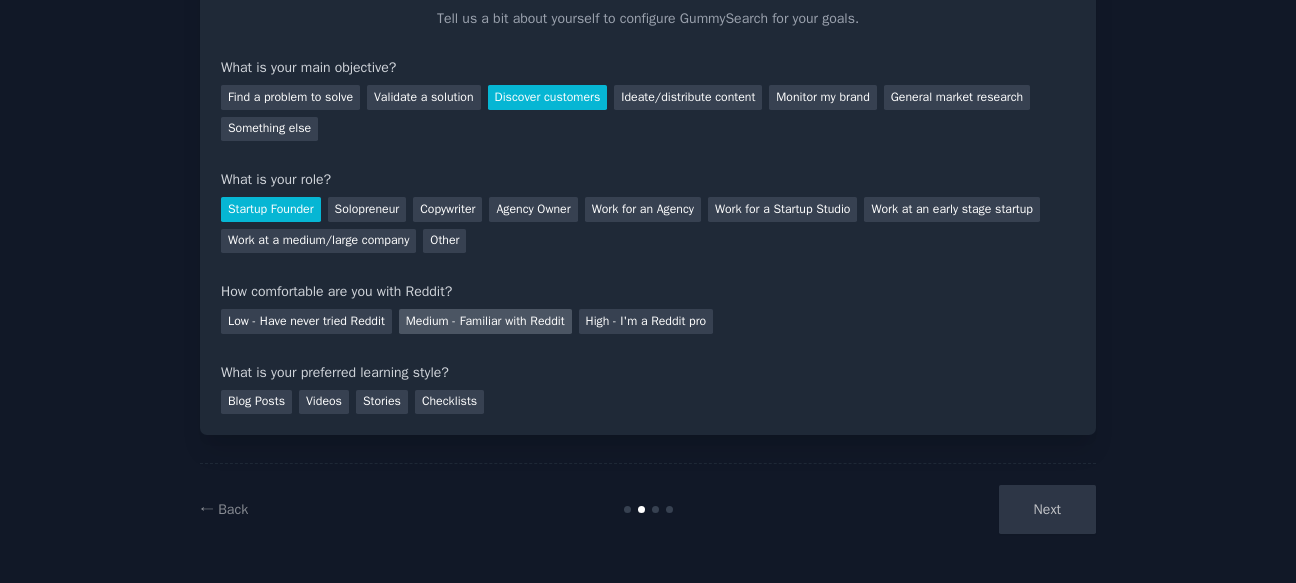 click on "Medium - Familiar with Reddit" at bounding box center (485, 321) 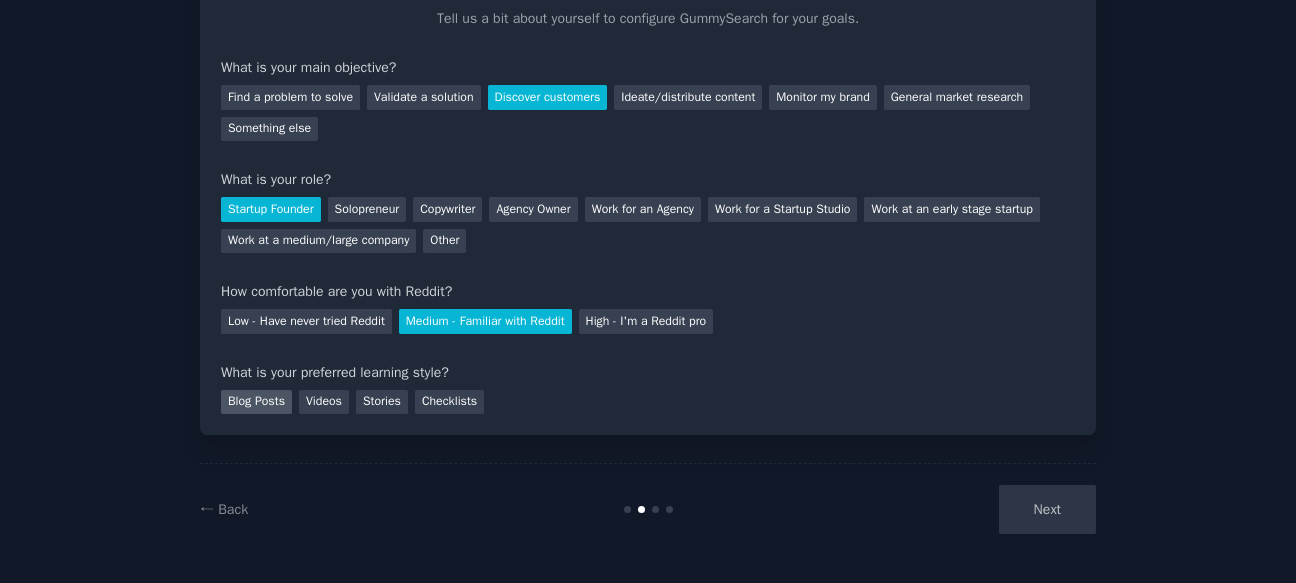 click on "Blog Posts" at bounding box center (256, 402) 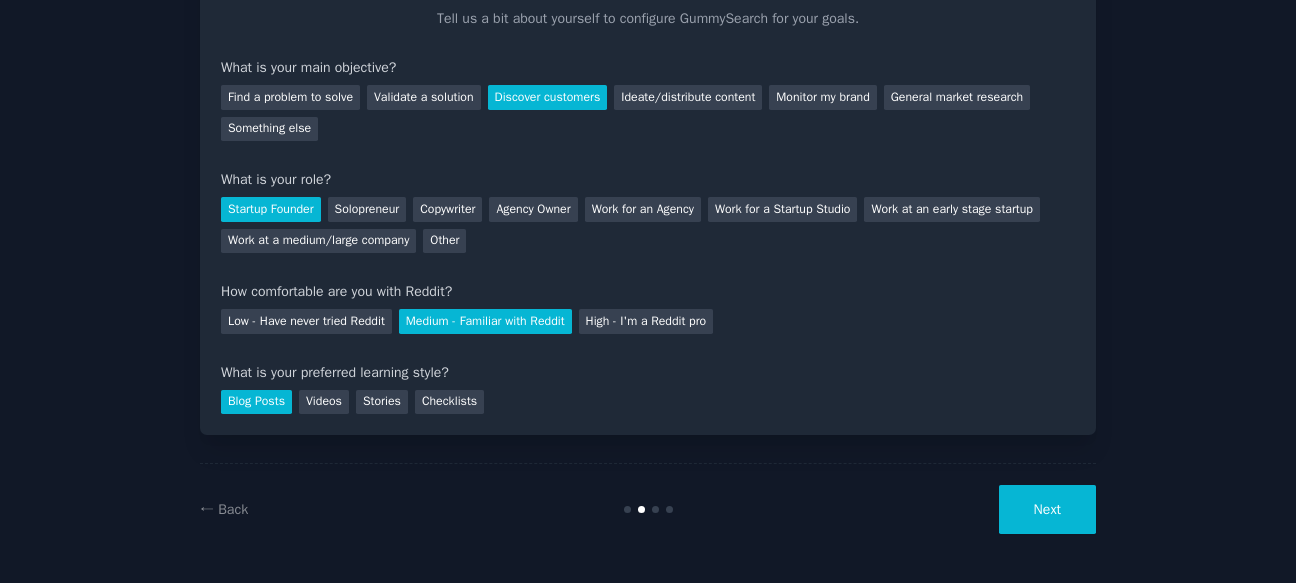 click on "Next" at bounding box center [1047, 509] 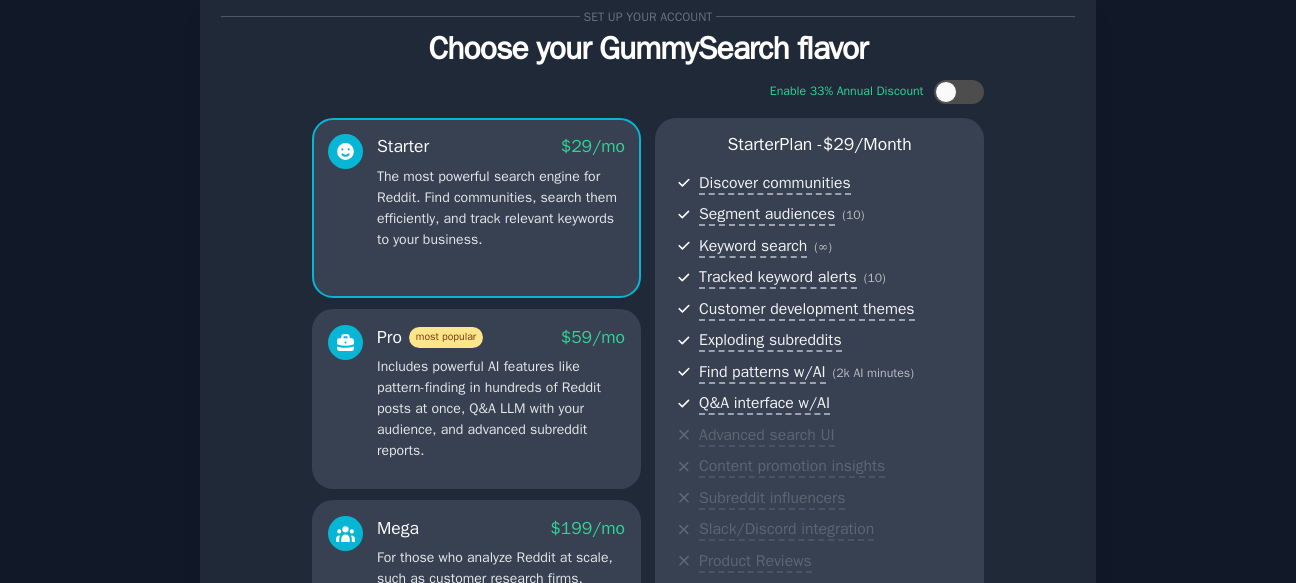 scroll, scrollTop: 62, scrollLeft: 0, axis: vertical 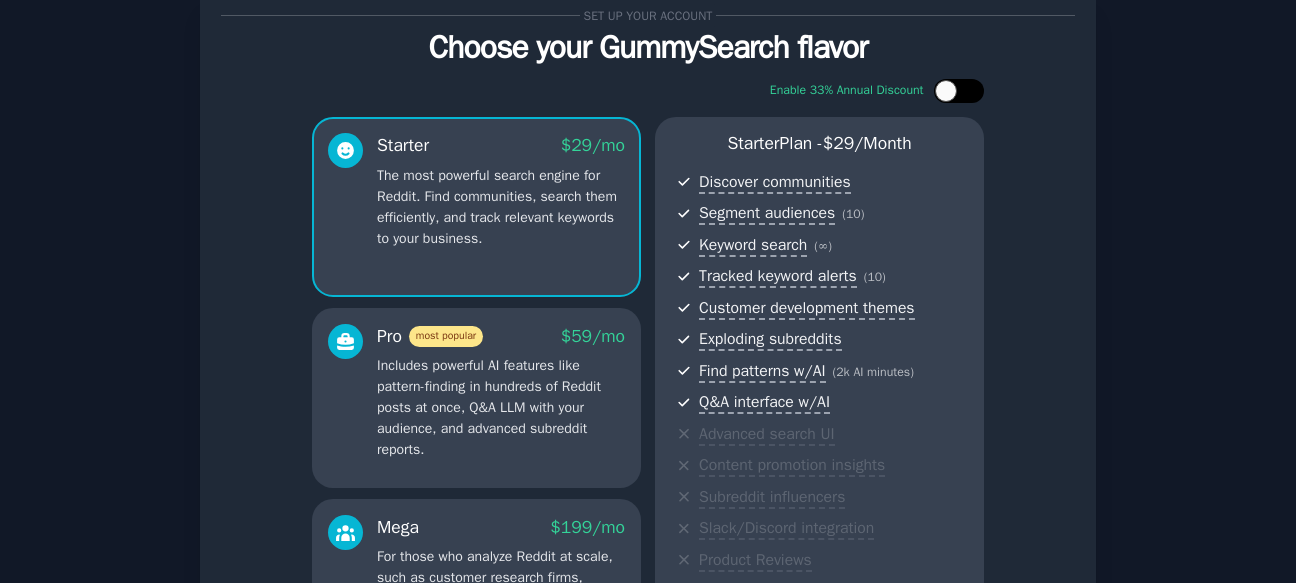 click at bounding box center [959, 91] 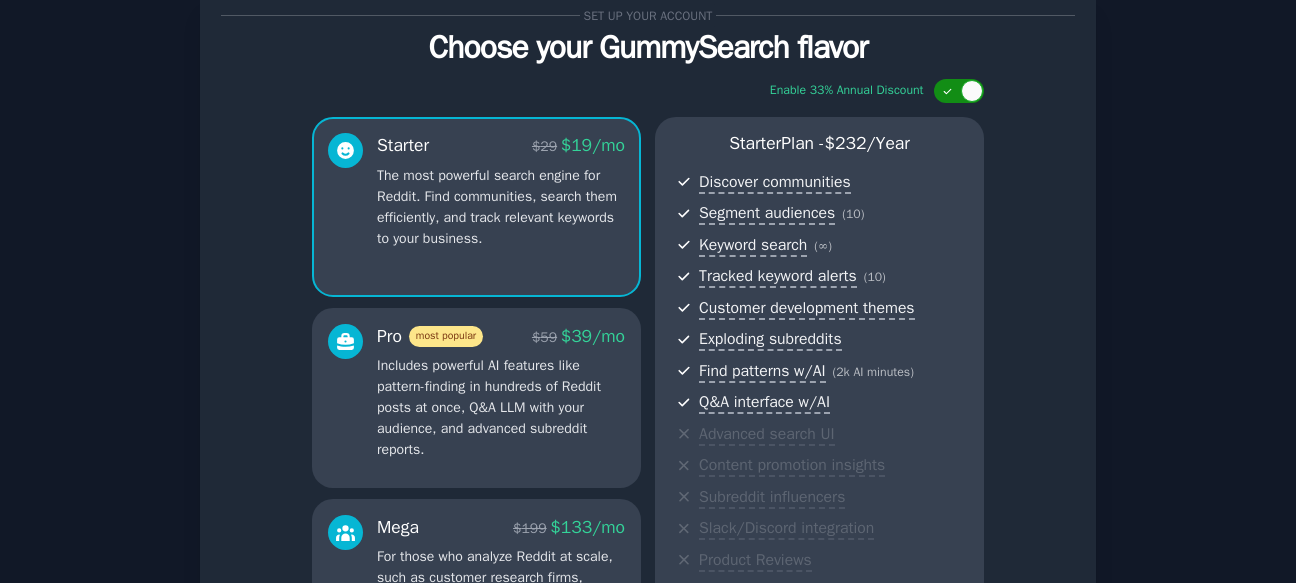 click 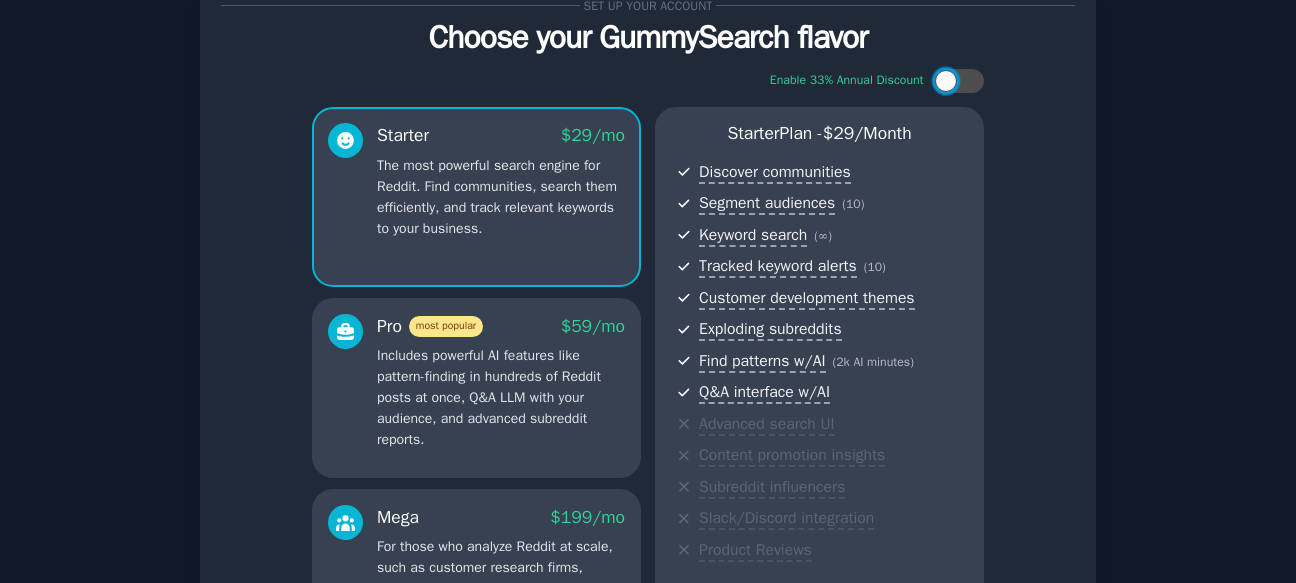 scroll, scrollTop: 70, scrollLeft: 0, axis: vertical 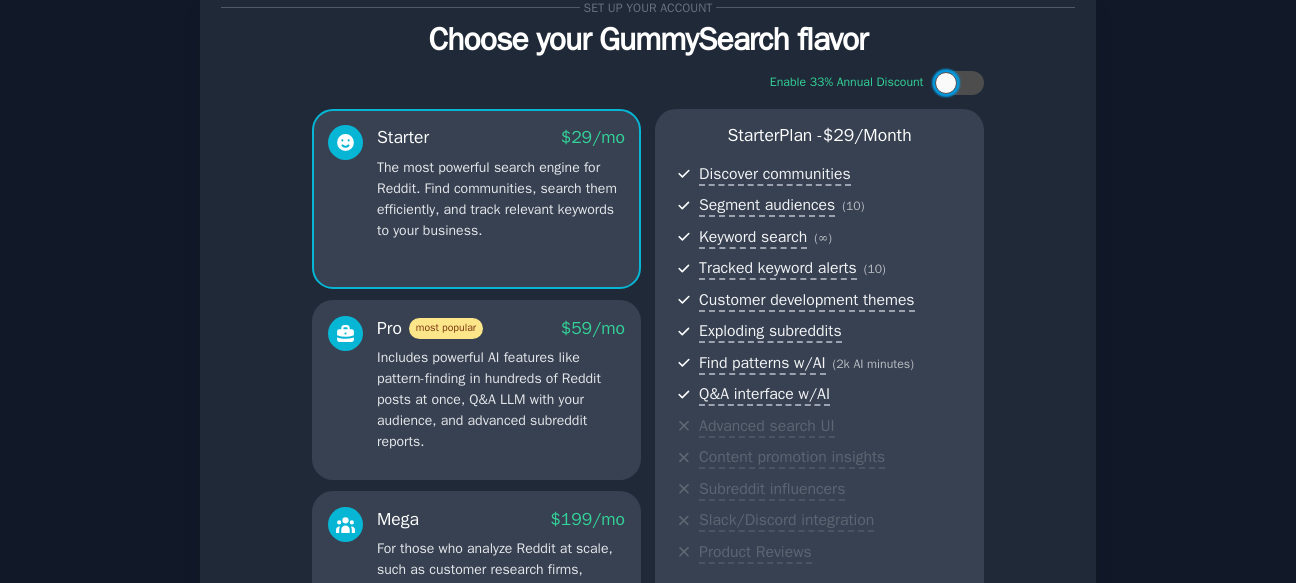 click on "Includes powerful AI features like pattern-finding in hundreds of Reddit posts at once, Q&A LLM with your audience, and advanced subreddit reports." at bounding box center [501, 399] 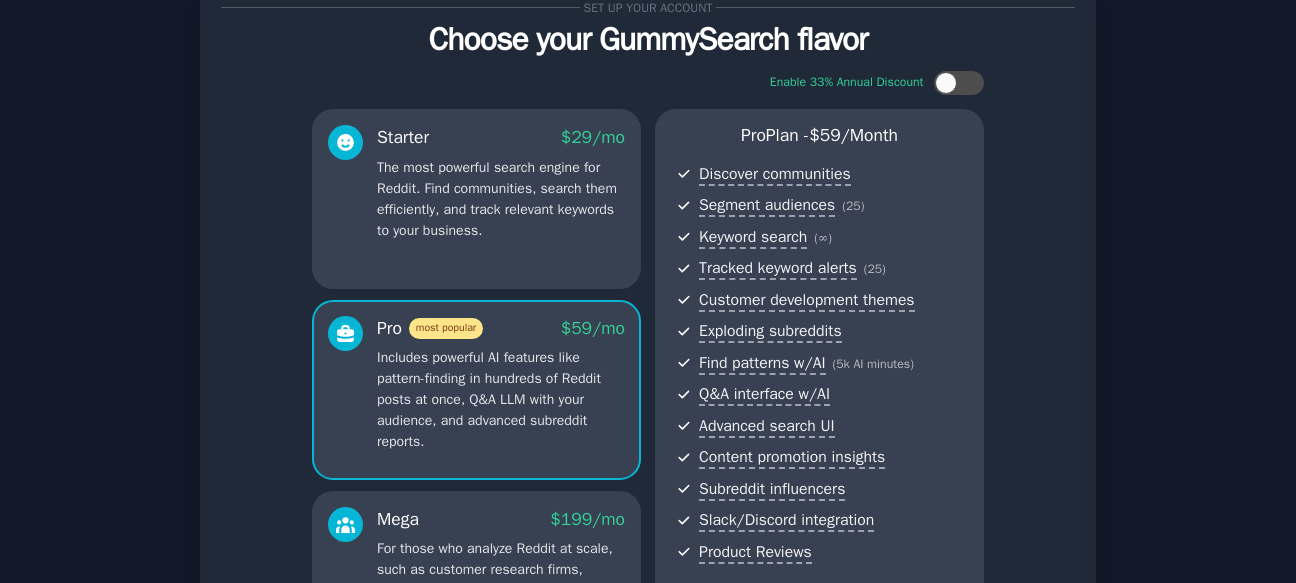 click on "The most powerful search engine for Reddit. Find communities, search them efficiently, and track relevant keywords to your business." at bounding box center [501, 199] 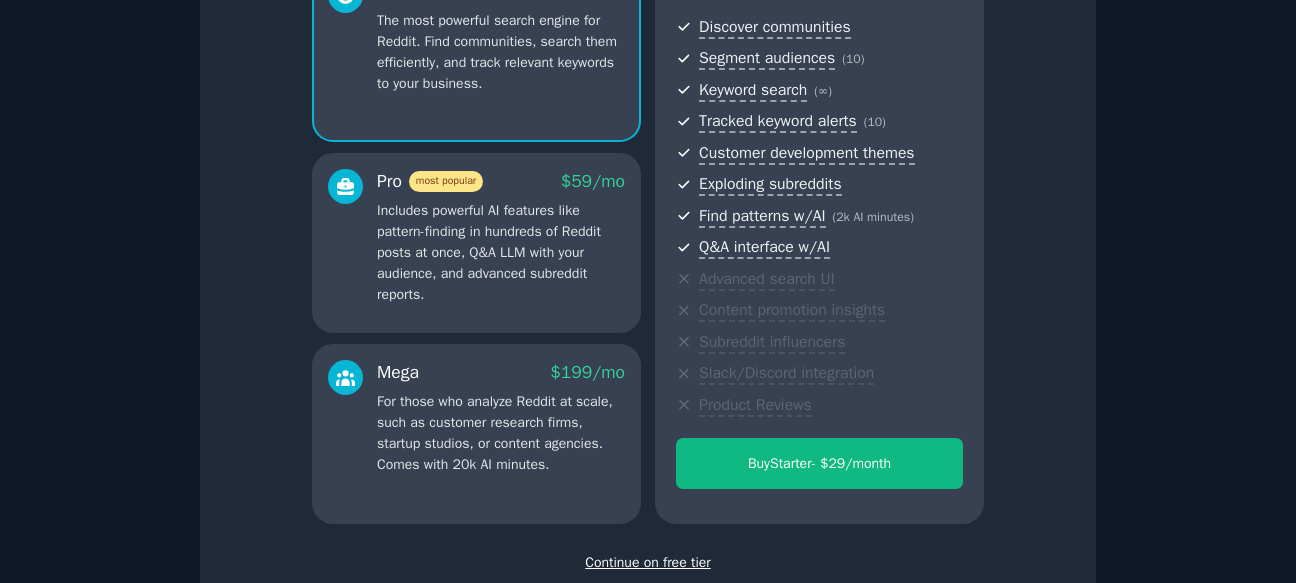 scroll, scrollTop: 216, scrollLeft: 0, axis: vertical 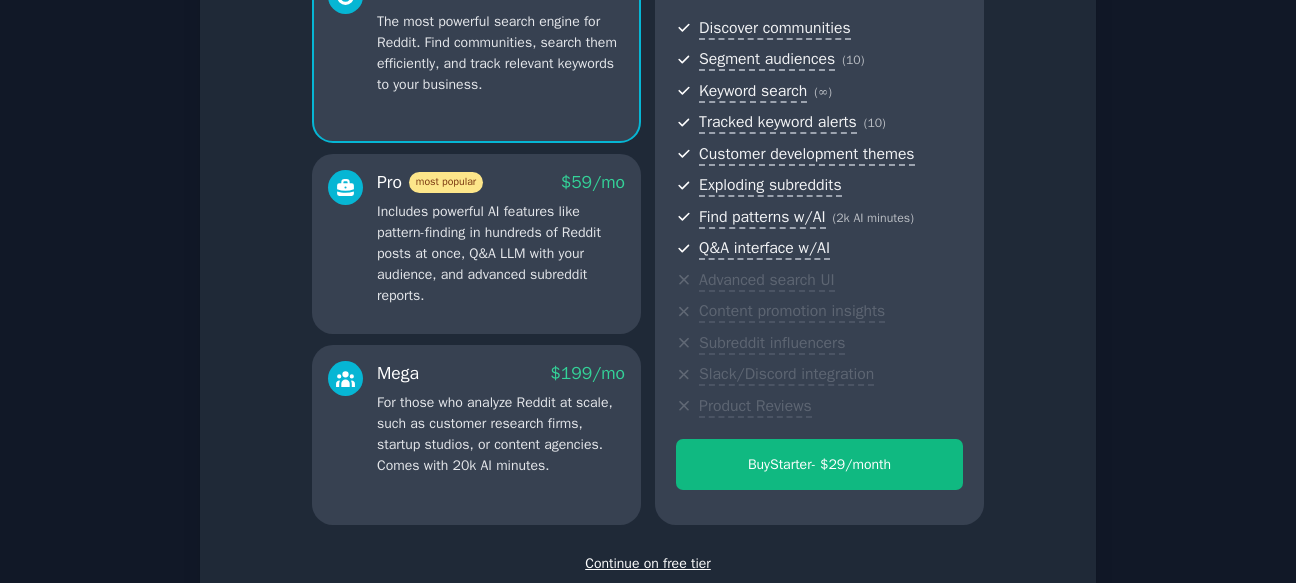click on "Continue on free tier" at bounding box center (648, 563) 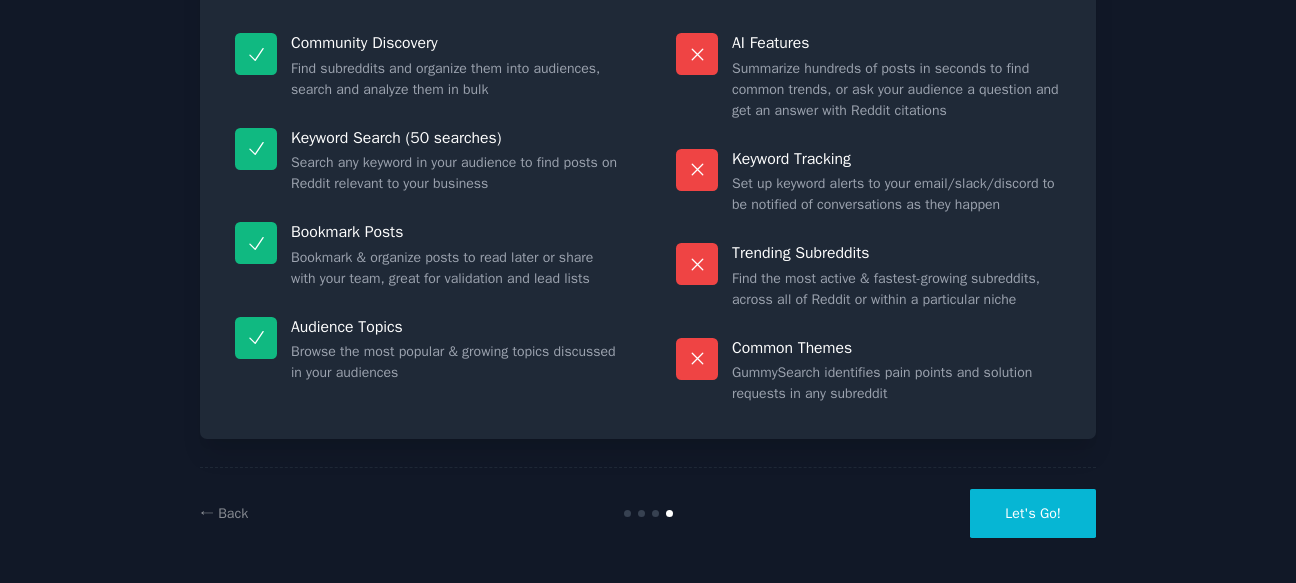 scroll, scrollTop: 191, scrollLeft: 0, axis: vertical 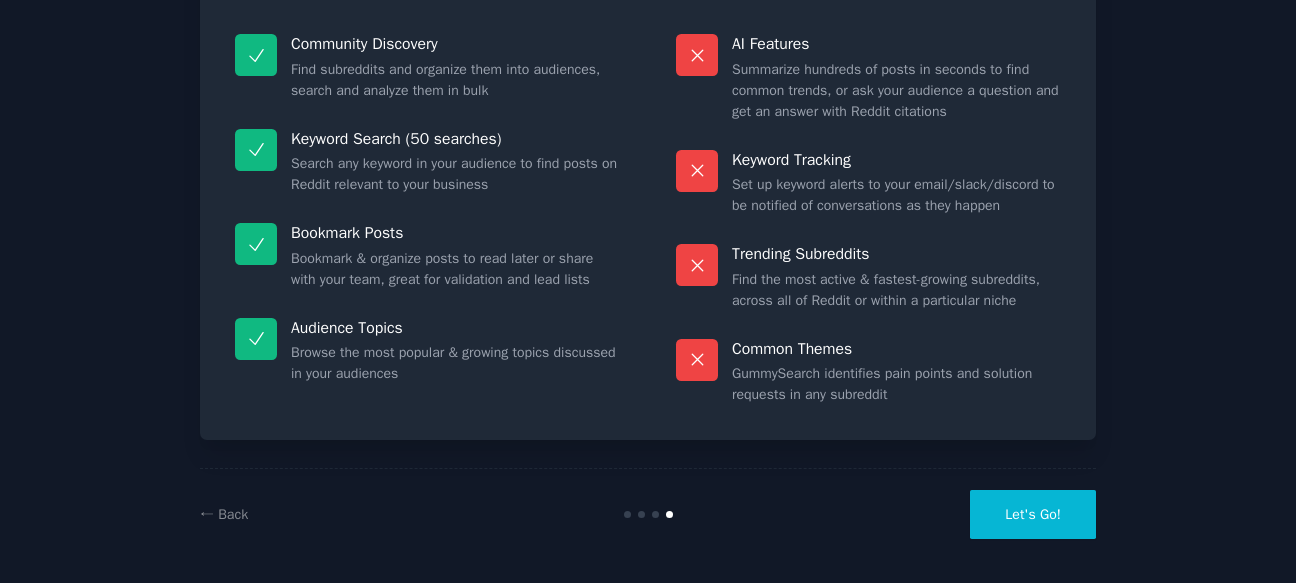 click on "Let's Go!" at bounding box center [1033, 514] 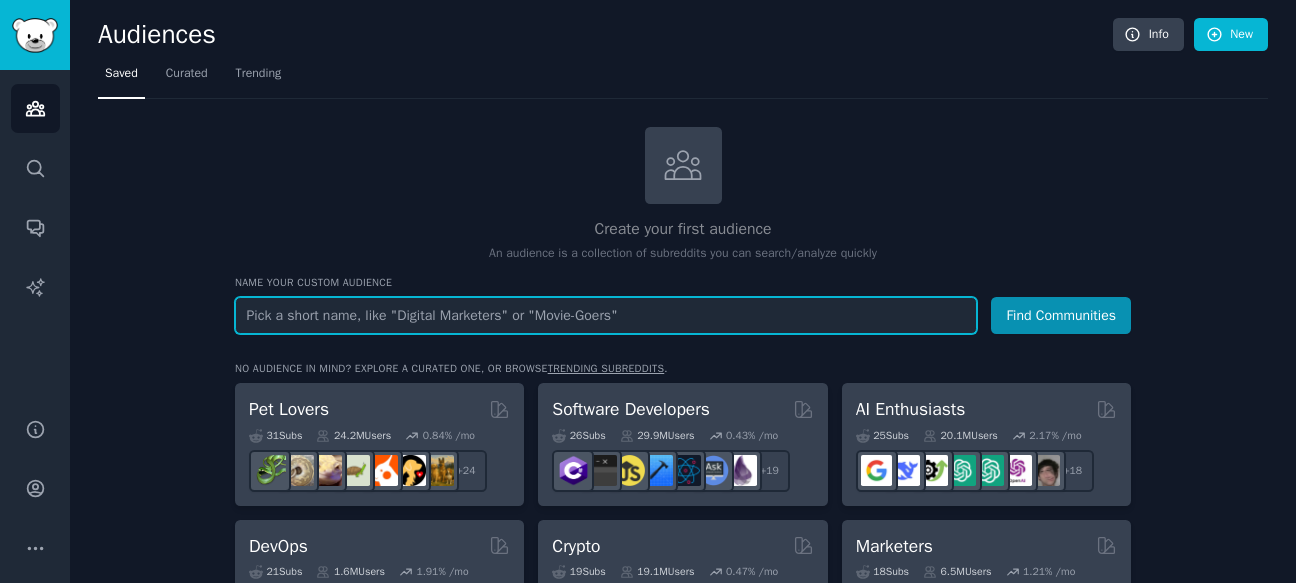click at bounding box center (606, 315) 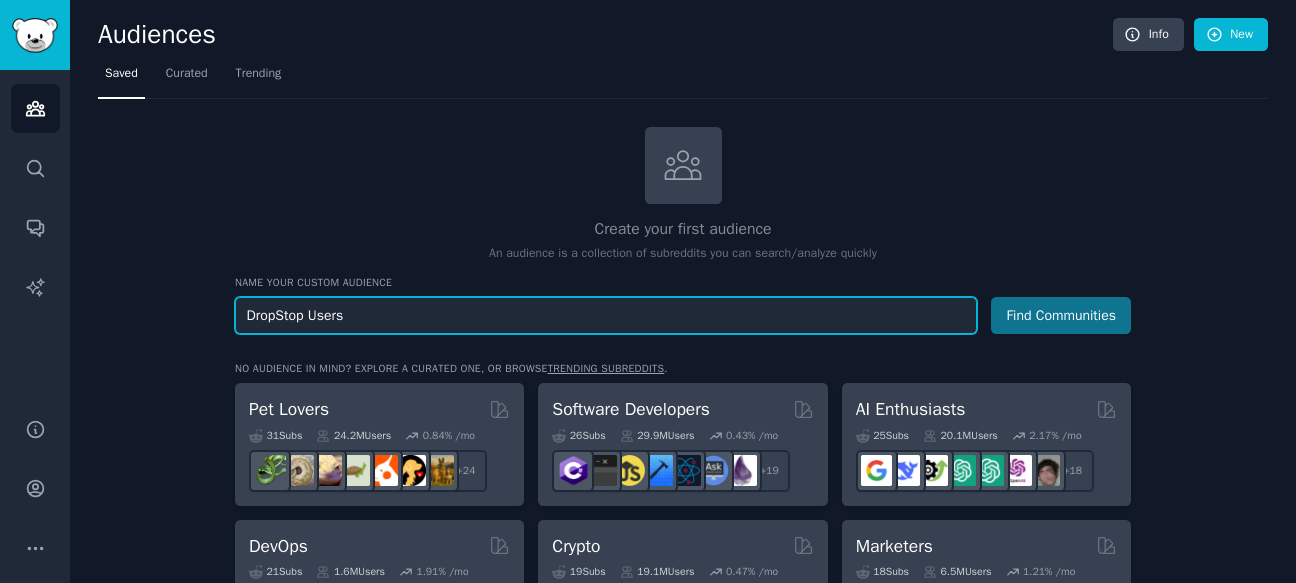 type on "DropStop Users" 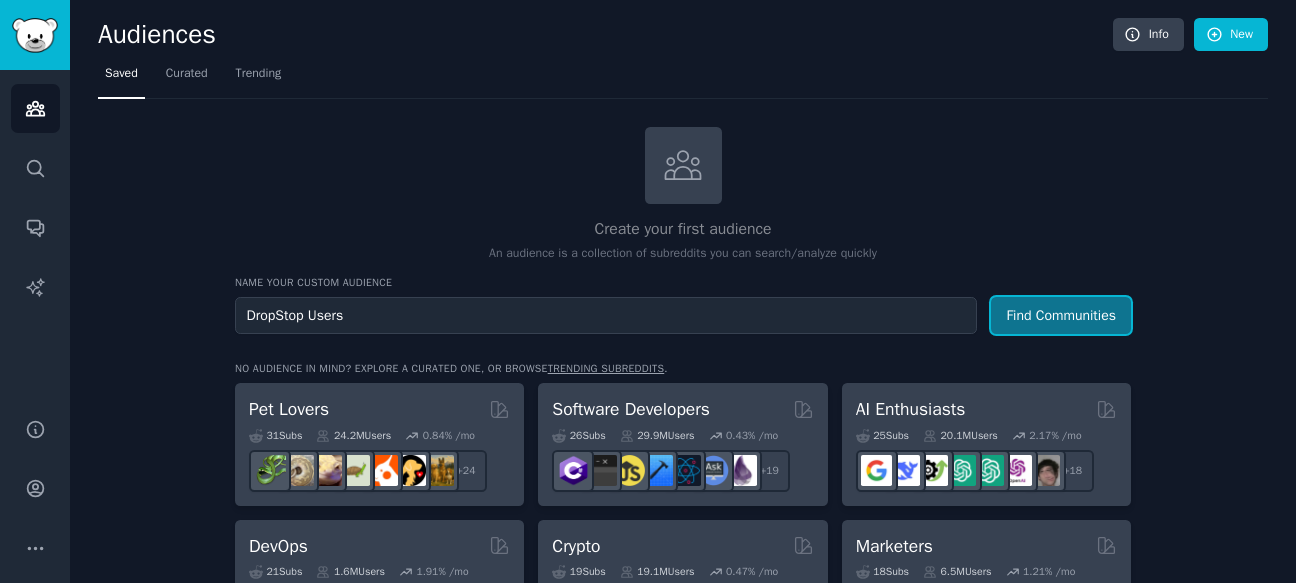 click on "Find Communities" at bounding box center (1061, 315) 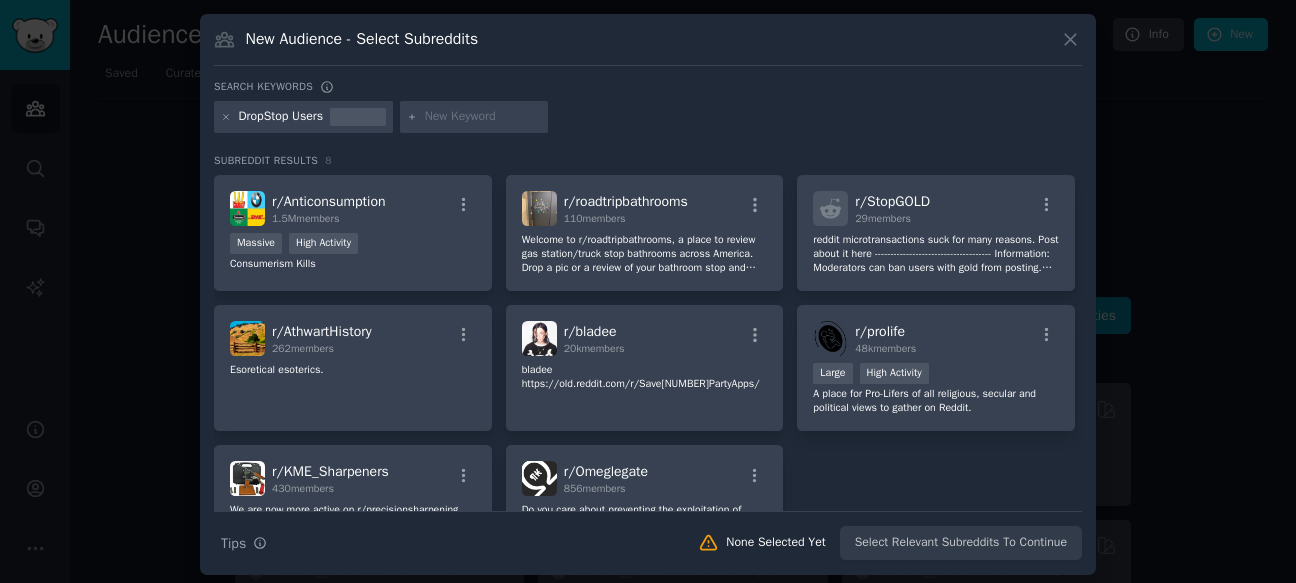 click at bounding box center [483, 117] 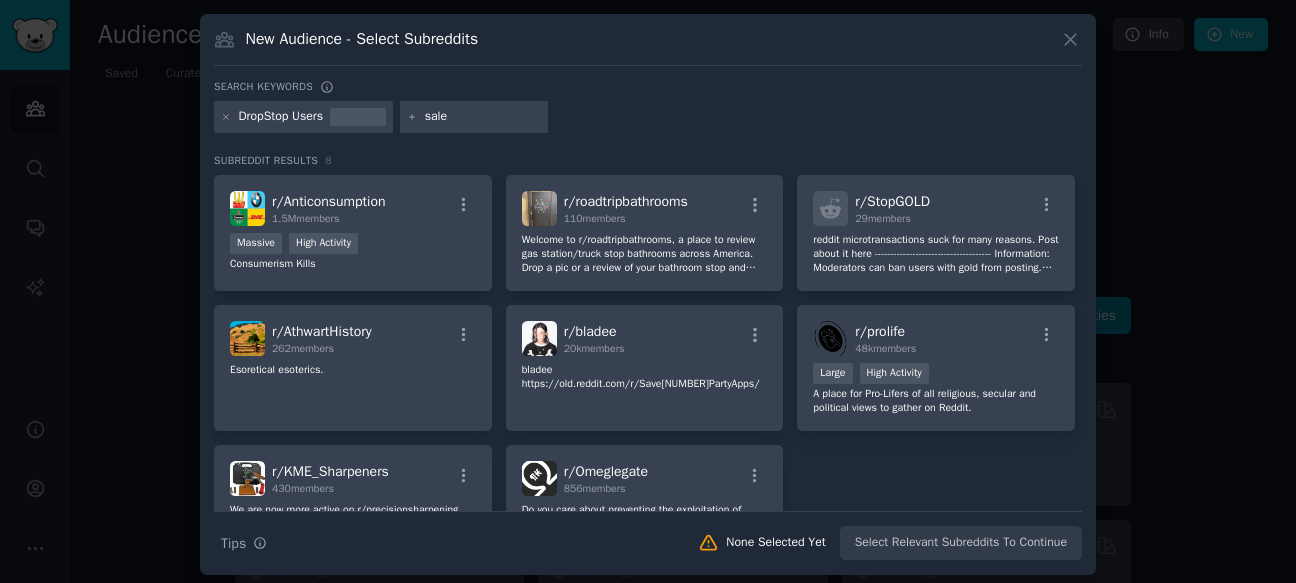 type on "sales" 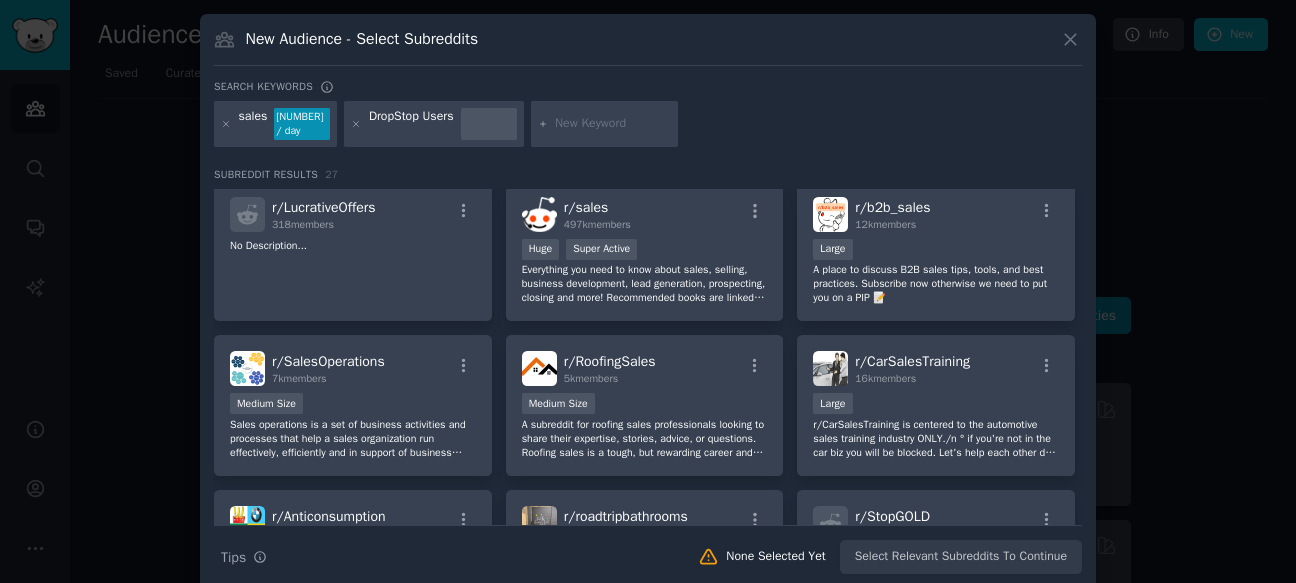 scroll, scrollTop: 0, scrollLeft: 0, axis: both 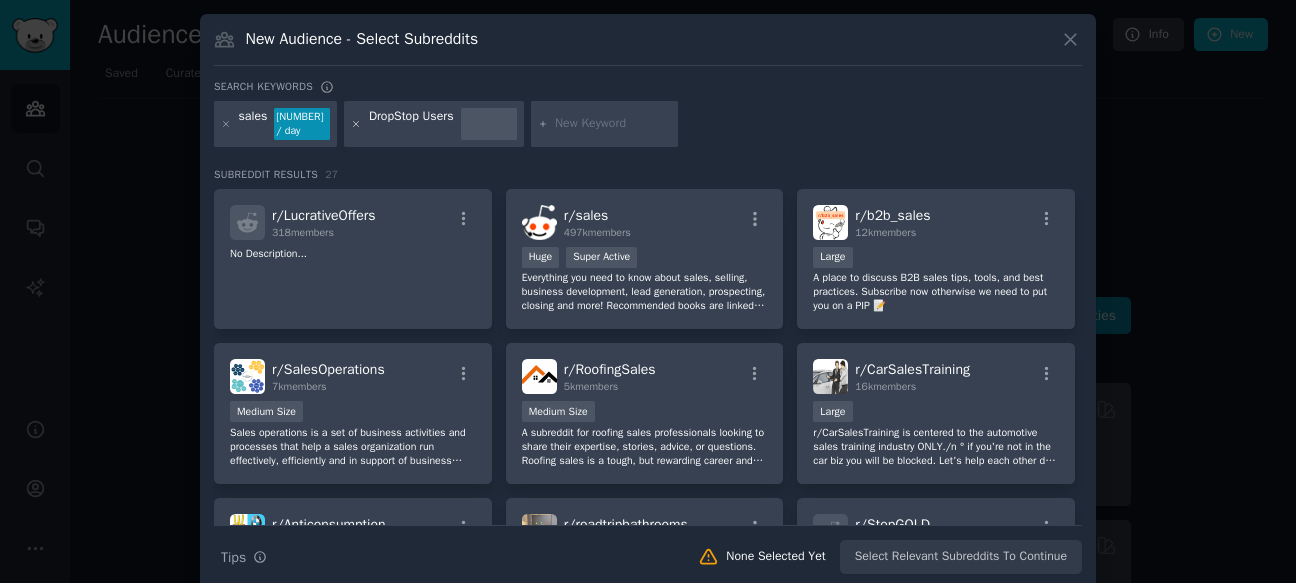 click 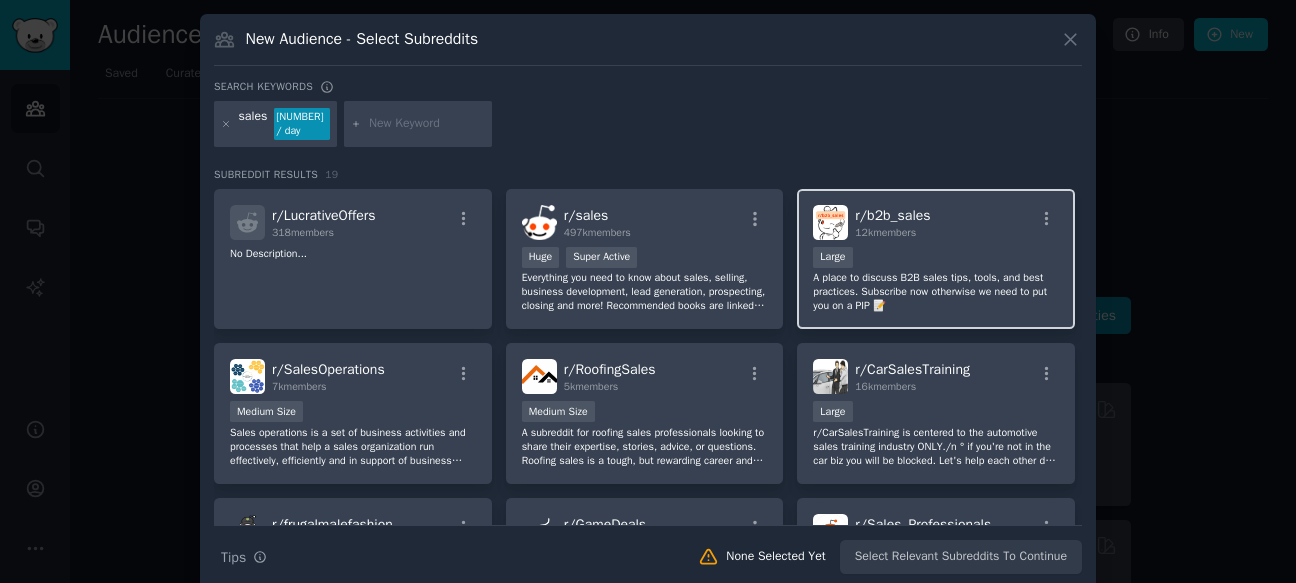 click on "A place to discuss B2B sales tips, tools, and best practices.  Subscribe now otherwise we need to put you on a PIP 📝" at bounding box center [936, 292] 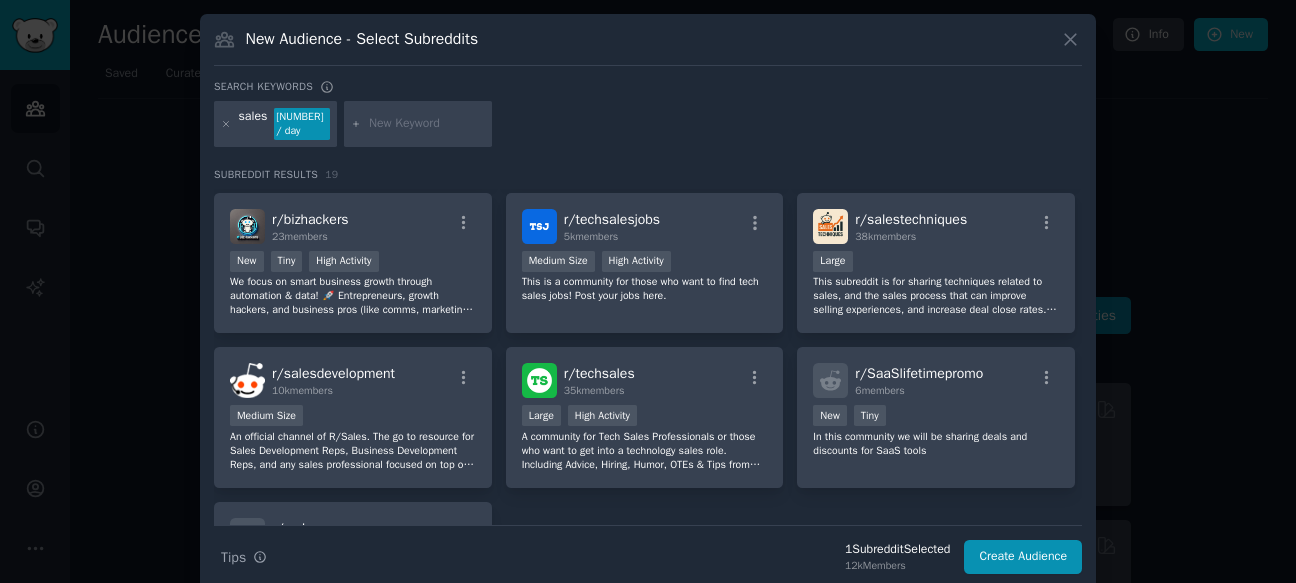 scroll, scrollTop: 663, scrollLeft: 0, axis: vertical 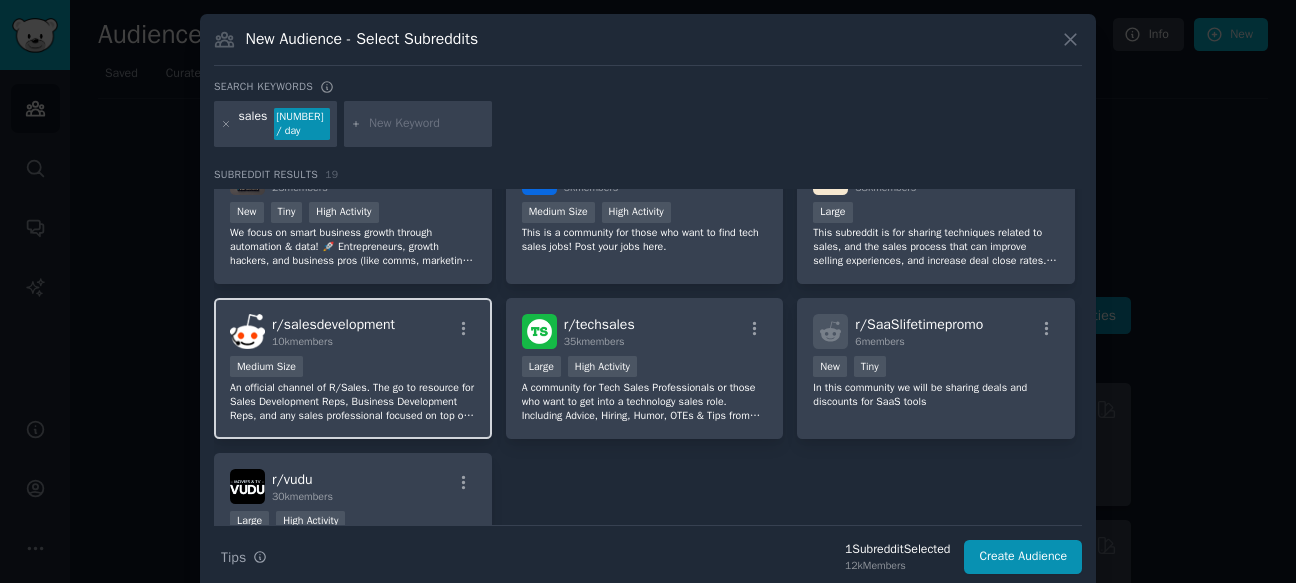 click on "An official channel of R/Sales.
The go to resource for Sales Development Reps, Business Development Reps, and any sales professional focused on top of funnel. Read our rules before posting or commenting. Selling, recruiting and blog spam will result in an immediate and permanent ban." at bounding box center [353, 402] 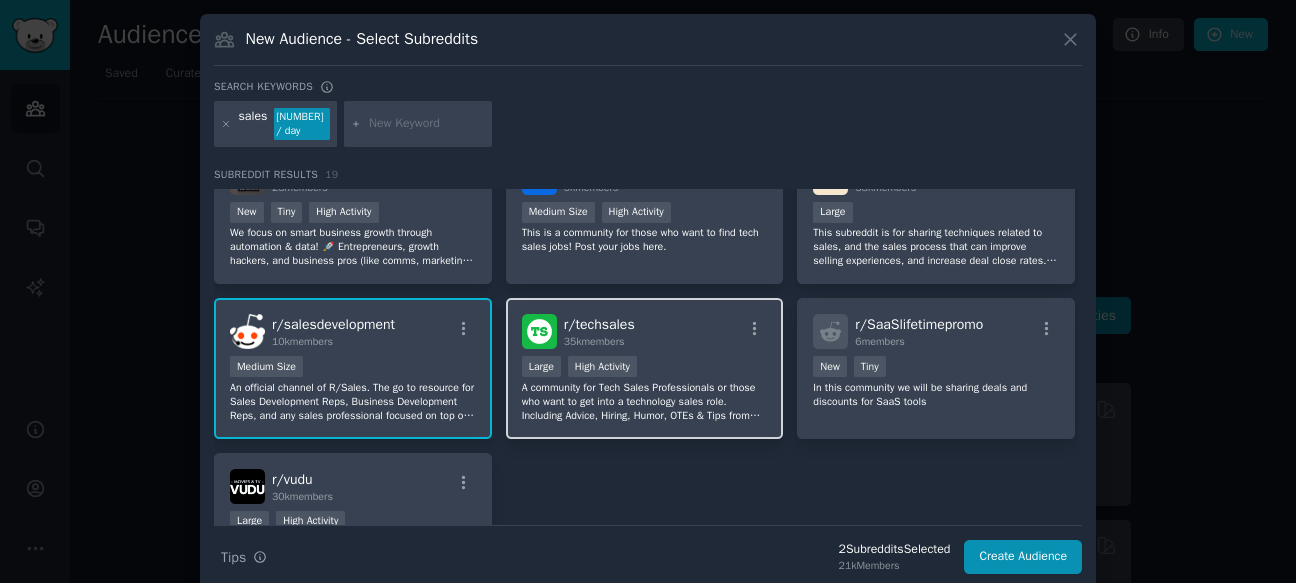 click on "A community for Tech Sales Professionals or those who want to get into a technology sales role. Including Advice, Hiring, Humor, OTEs & Tips from the Tech Sales world." at bounding box center (645, 402) 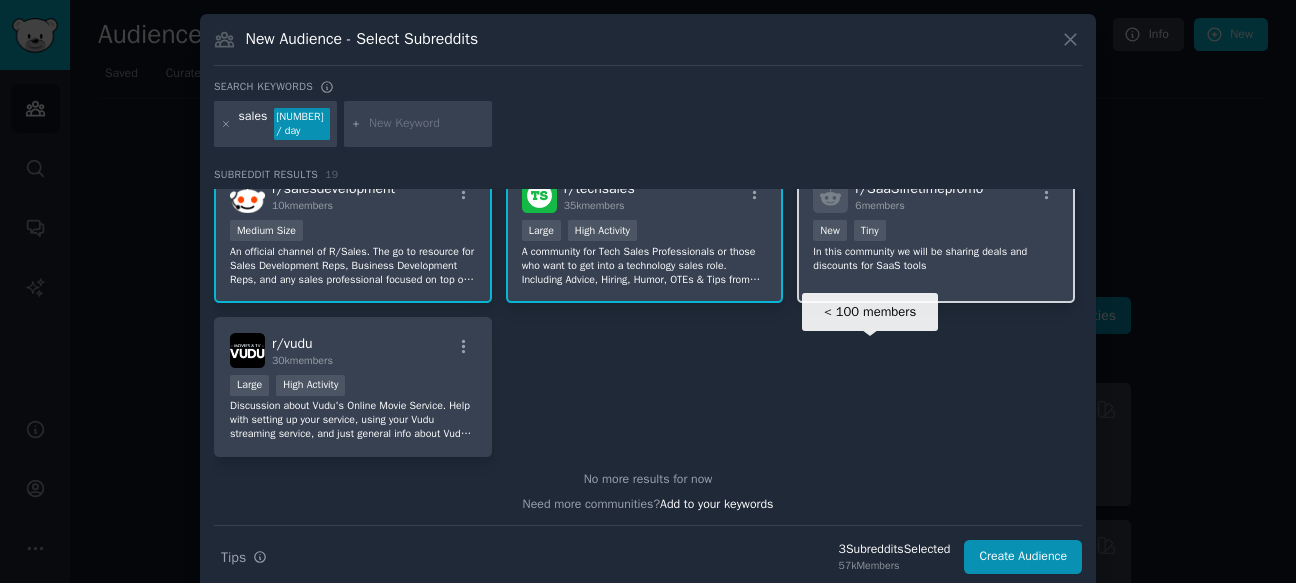 scroll, scrollTop: 801, scrollLeft: 0, axis: vertical 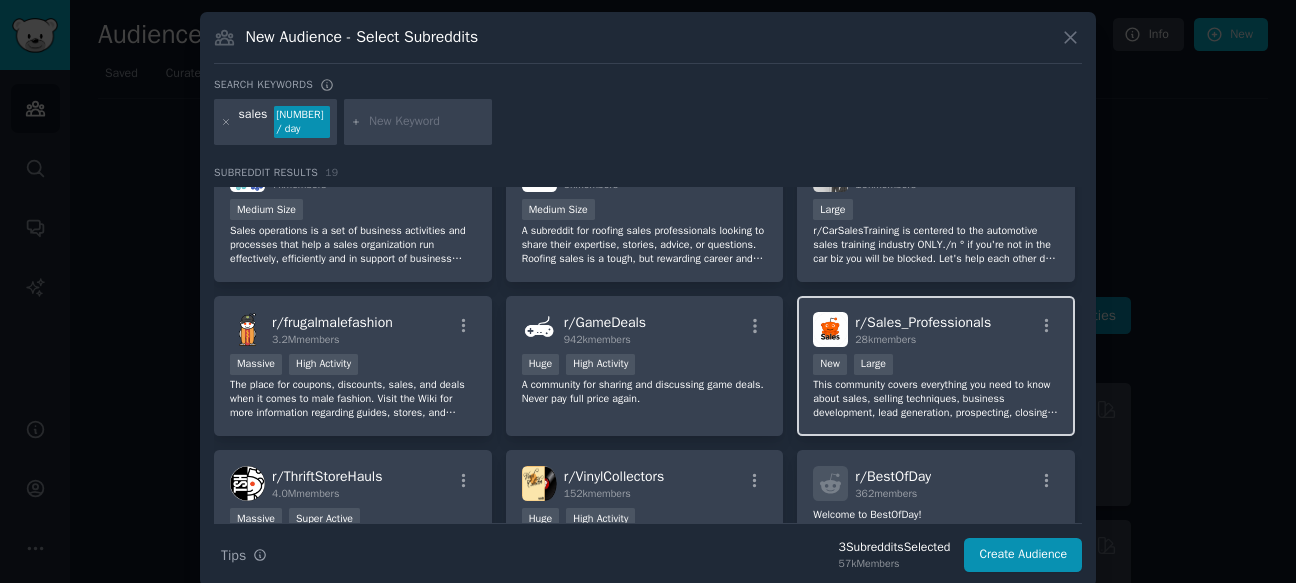 click on "New Large" at bounding box center (936, 366) 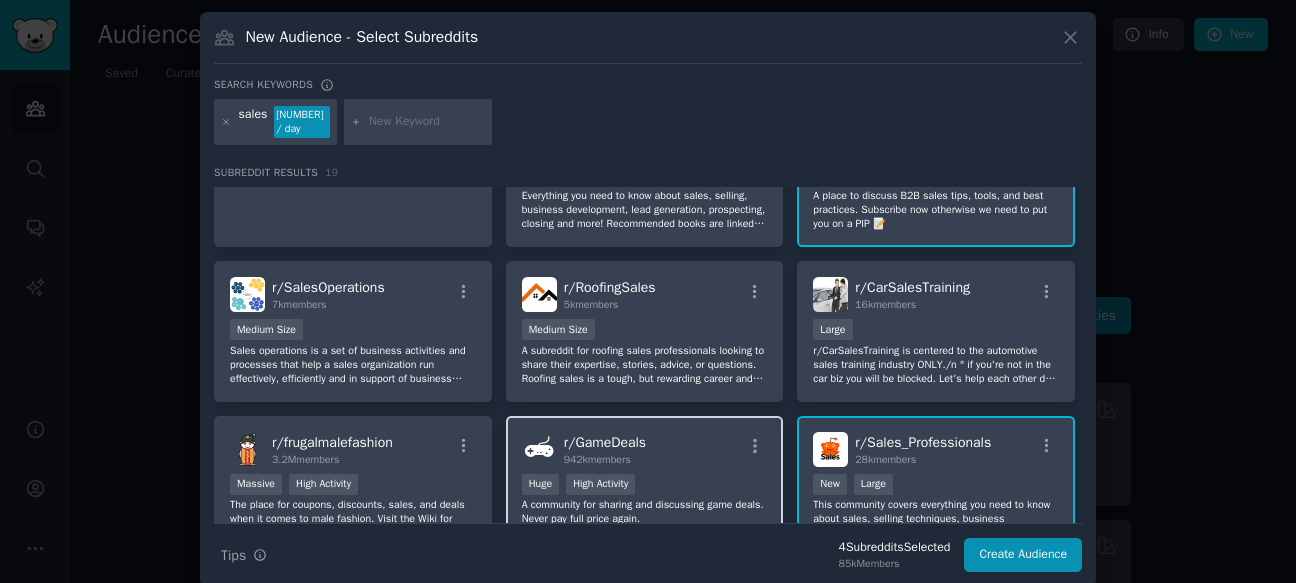 scroll, scrollTop: 82, scrollLeft: 0, axis: vertical 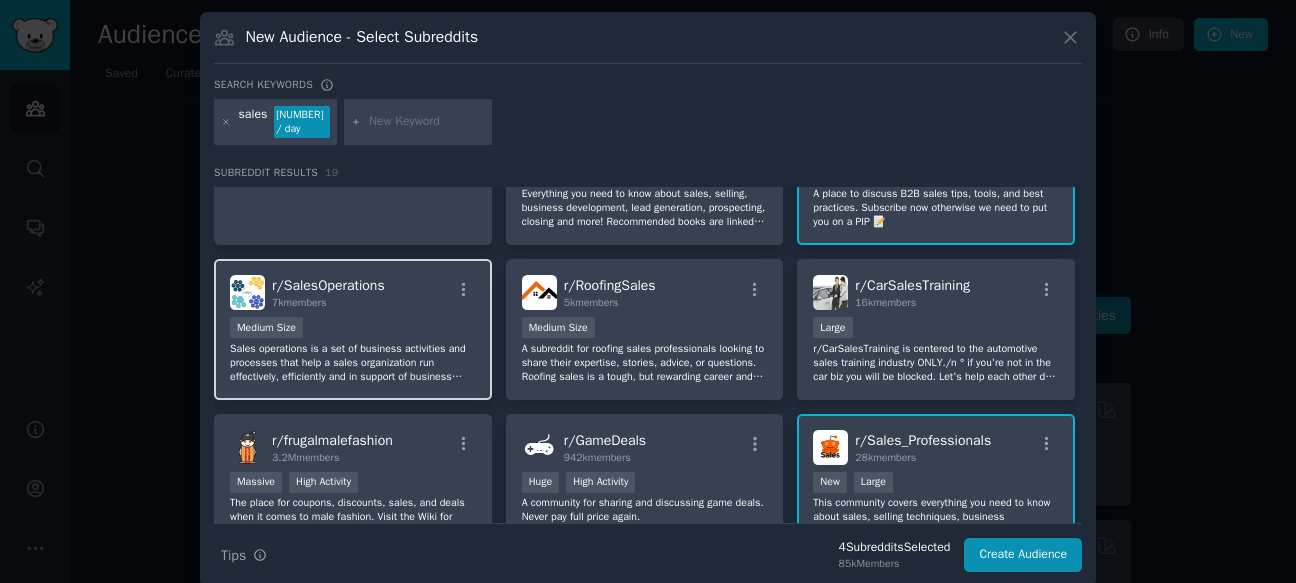 click on "Sales operations is a set of business activities and processes that help a sales organization run effectively, efficiently and in support of business strategies and objectives. Sales operations may also be referred to as sales operations, revenue operations, sales support or business operations." at bounding box center [353, 363] 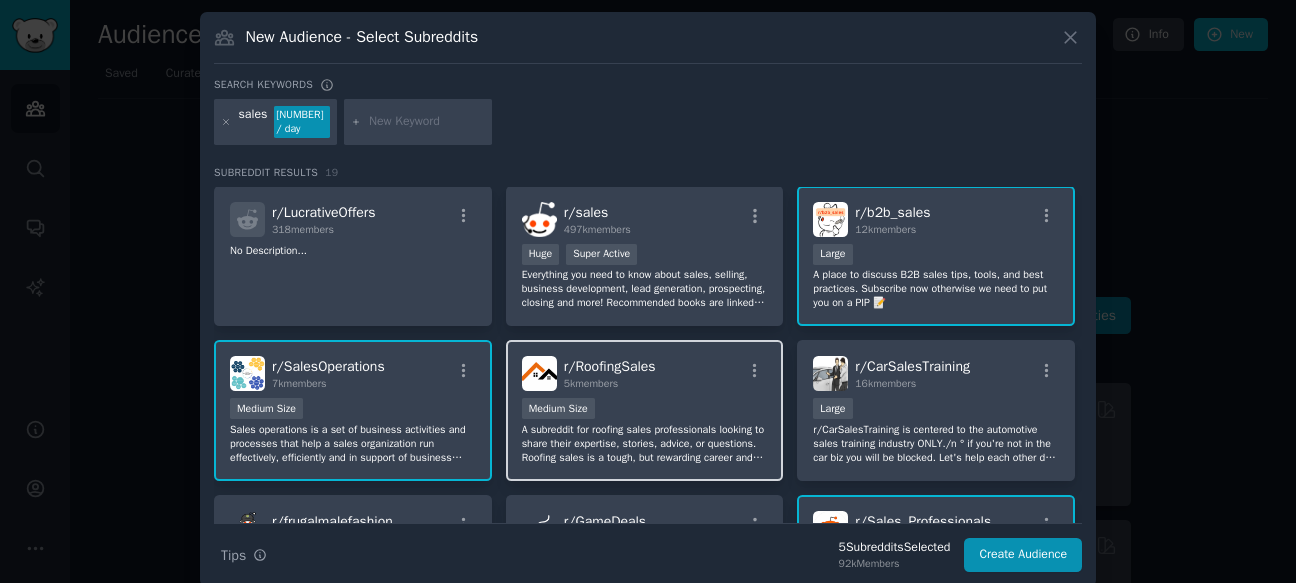 scroll, scrollTop: 0, scrollLeft: 0, axis: both 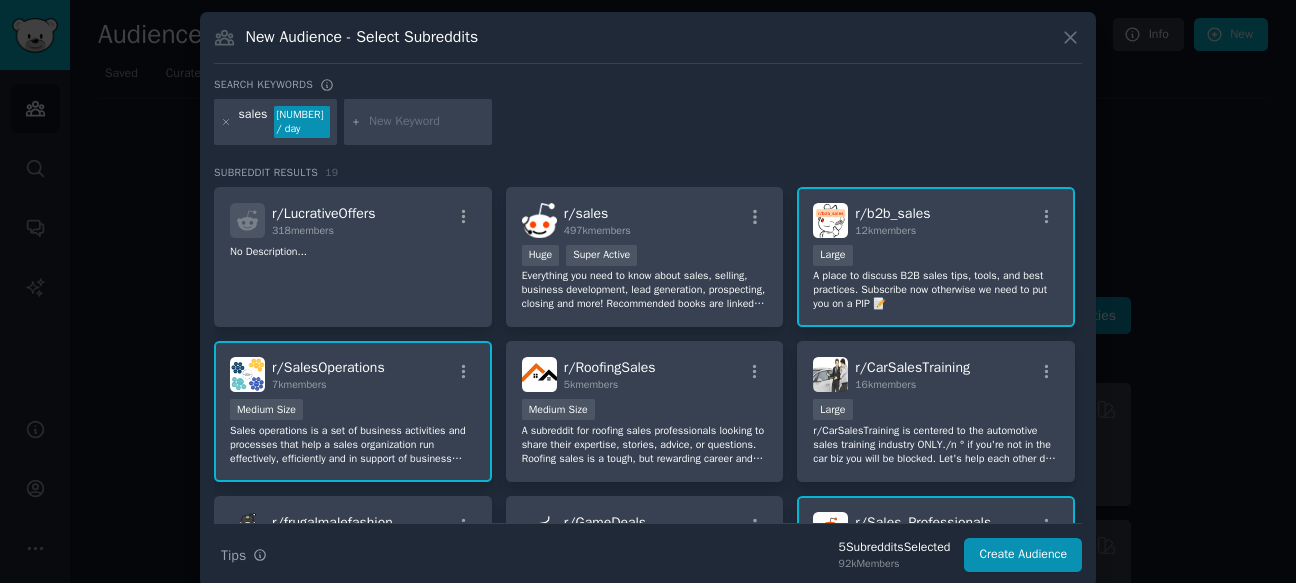 click at bounding box center (427, 122) 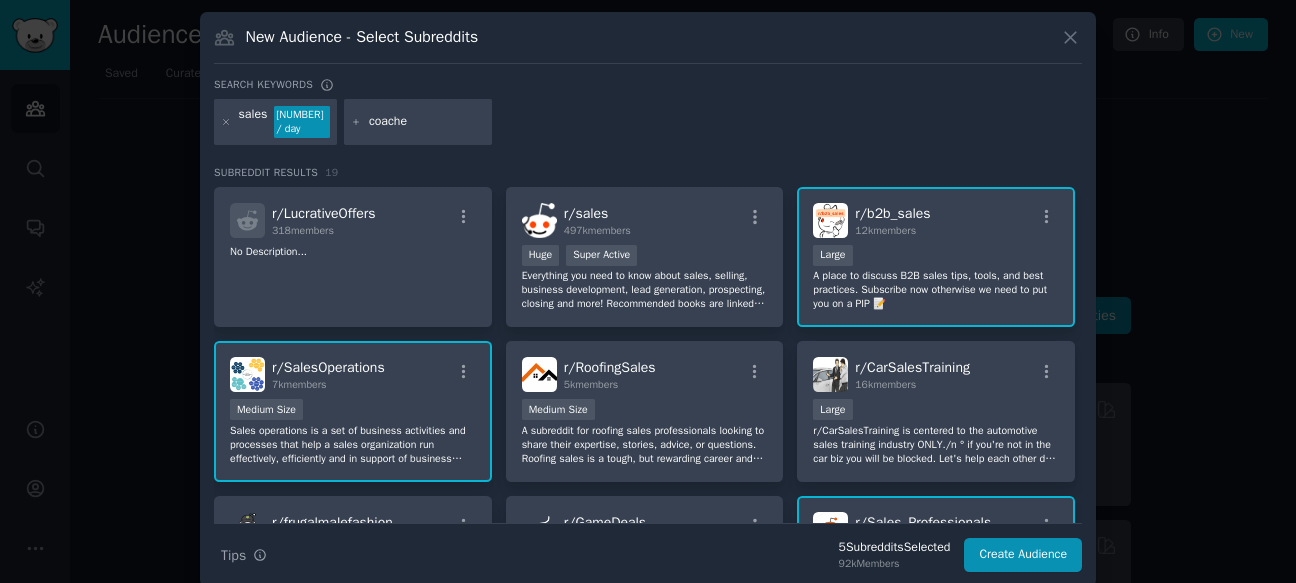 type on "coaches" 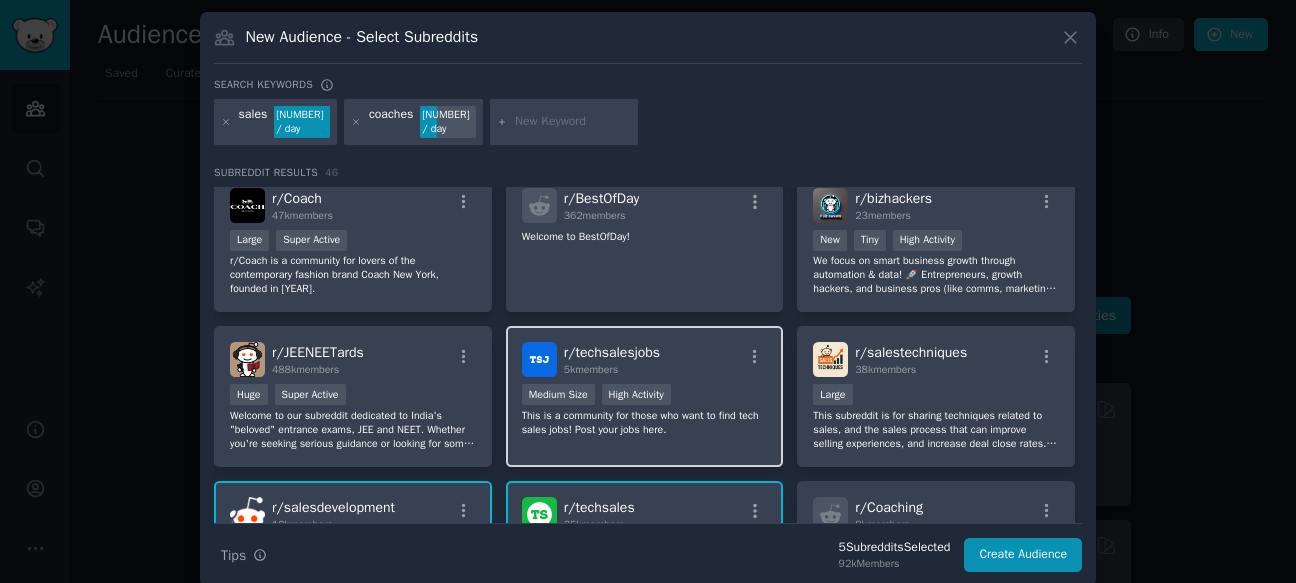 scroll, scrollTop: 1073, scrollLeft: 0, axis: vertical 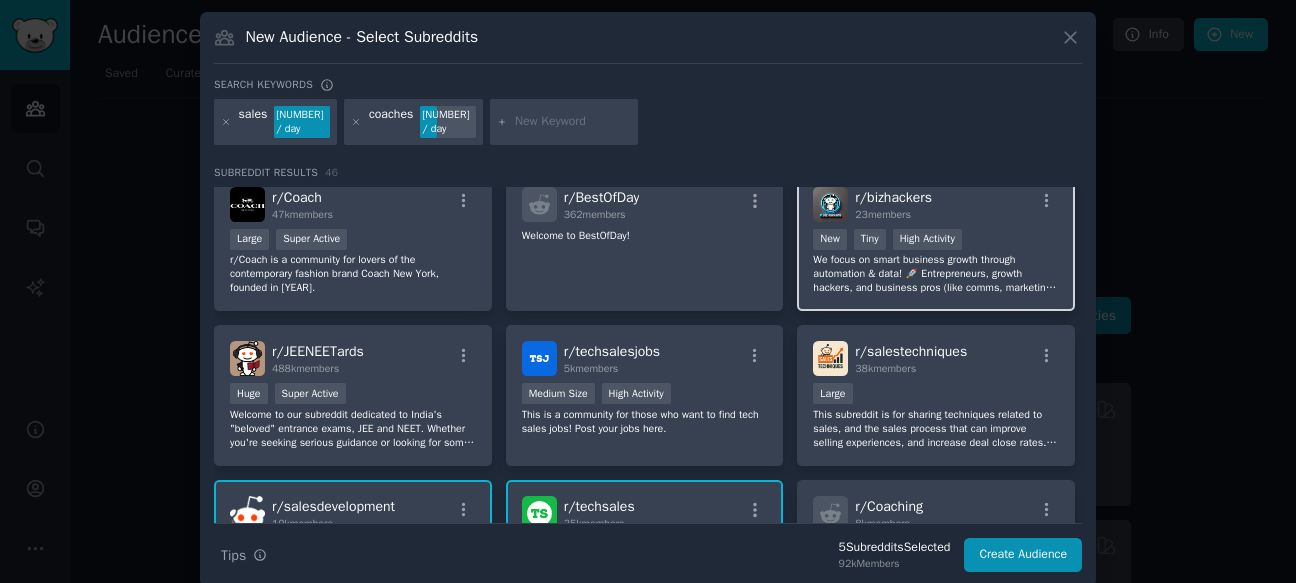 click on "New Tiny High Activity" at bounding box center (936, 241) 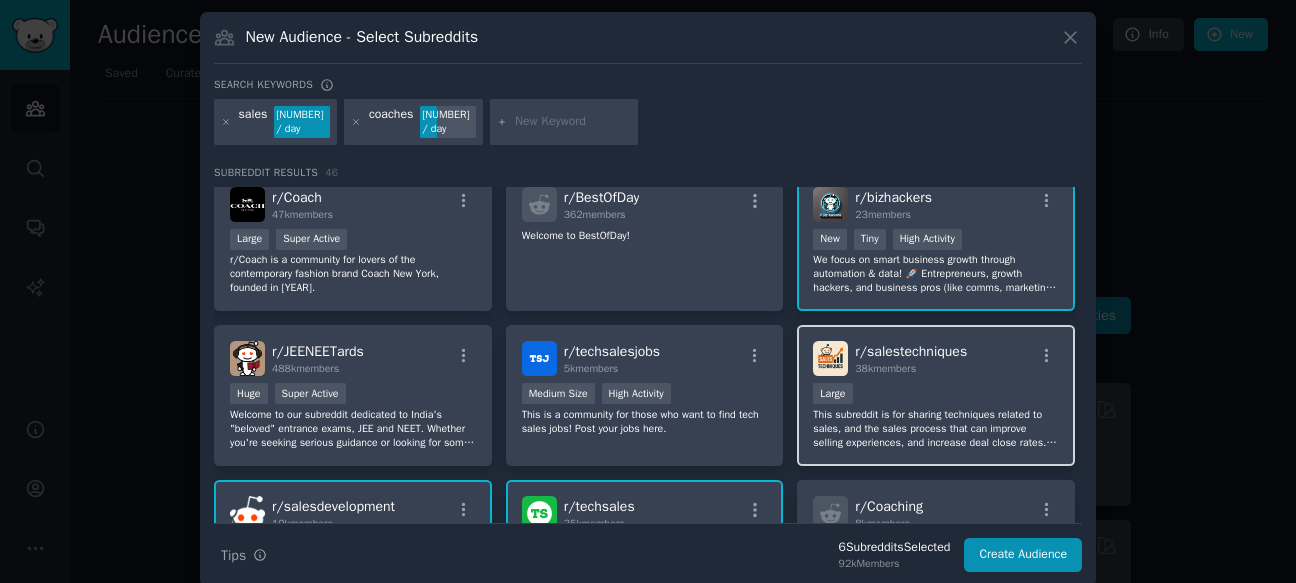 click on "This subreddit is for sharing techniques related to sales, and the sales process that can improve selling experiences, and increase deal close rates. This subreddit is not for motivational posts, affiliate, MLMs, or any illegal or unethical methods of sales." at bounding box center [936, 429] 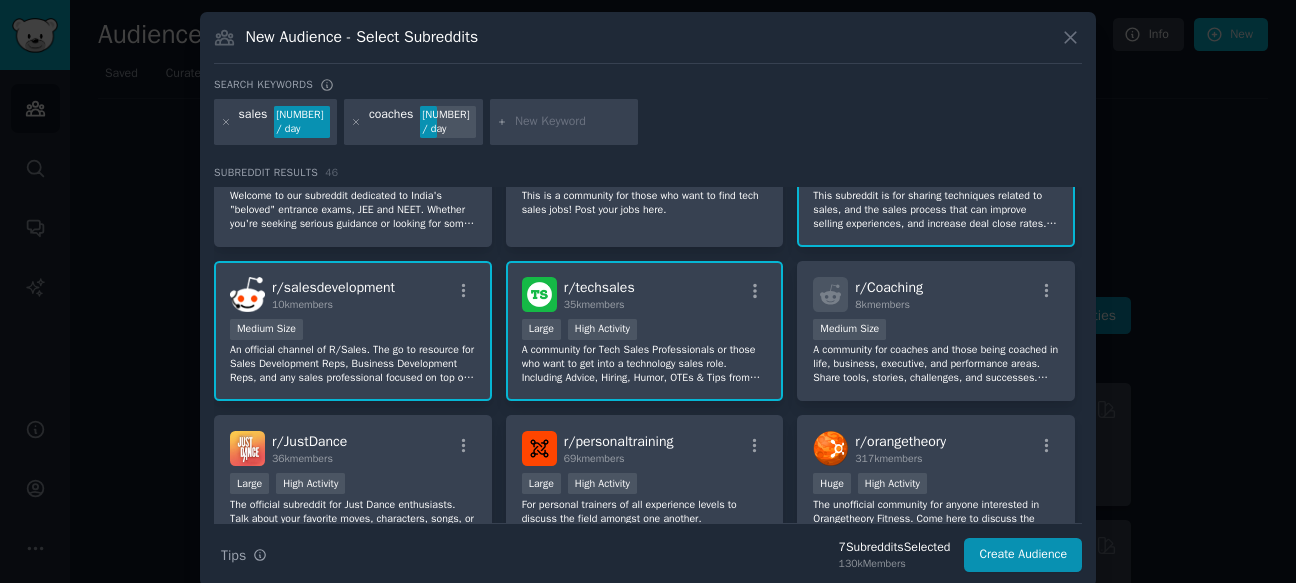 scroll, scrollTop: 1293, scrollLeft: 0, axis: vertical 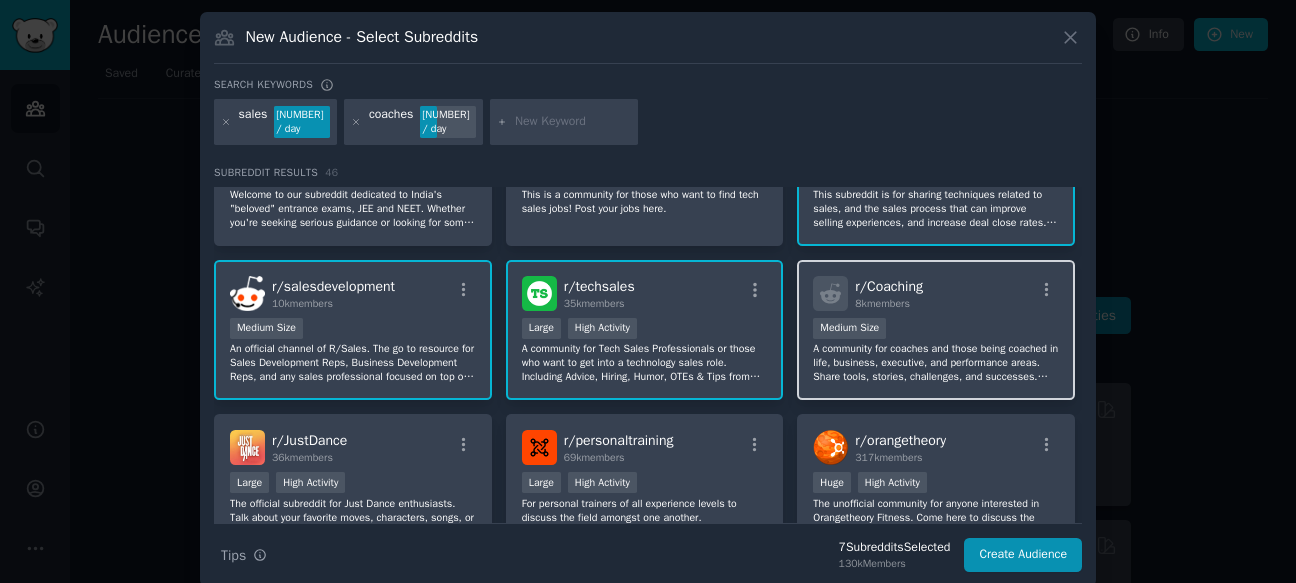 click on "A community for coaches and those being coached in life, business, executive, and performance areas. Share tools, stories, challenges, and successes. Learn, grow, and support others on their journey." at bounding box center (936, 363) 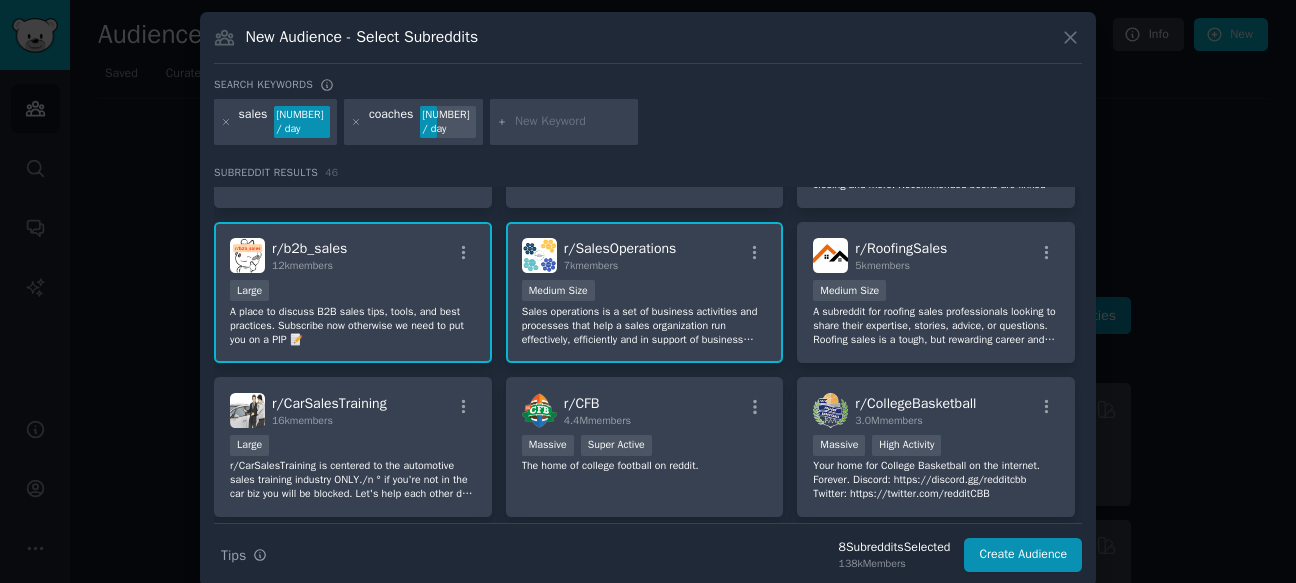 scroll, scrollTop: 0, scrollLeft: 0, axis: both 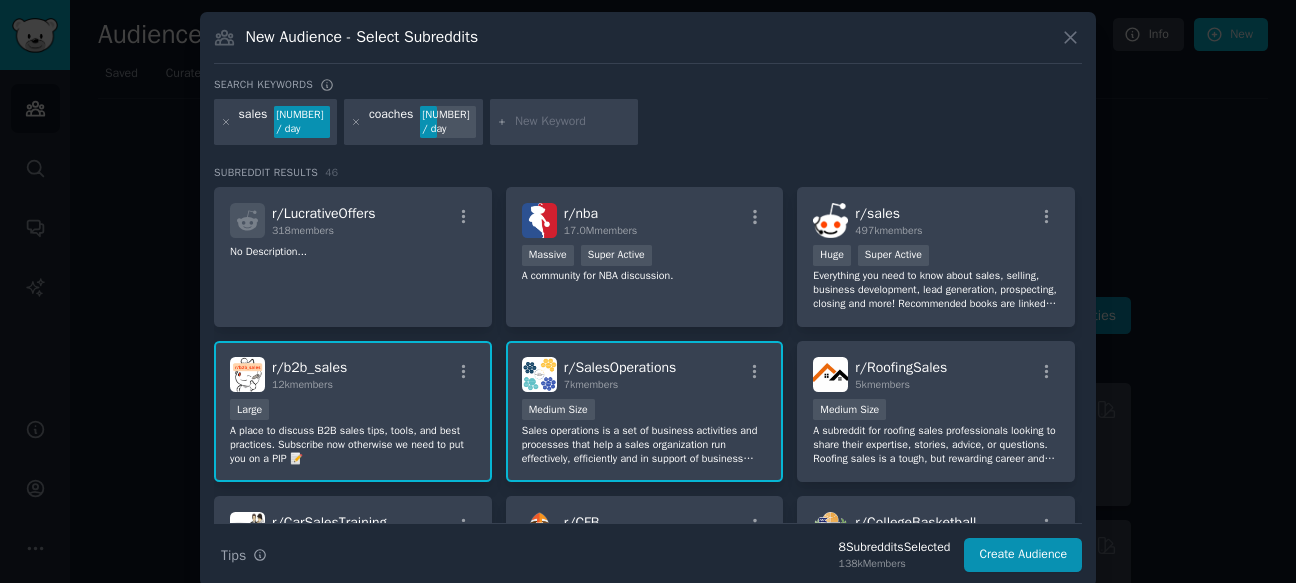 click at bounding box center (573, 122) 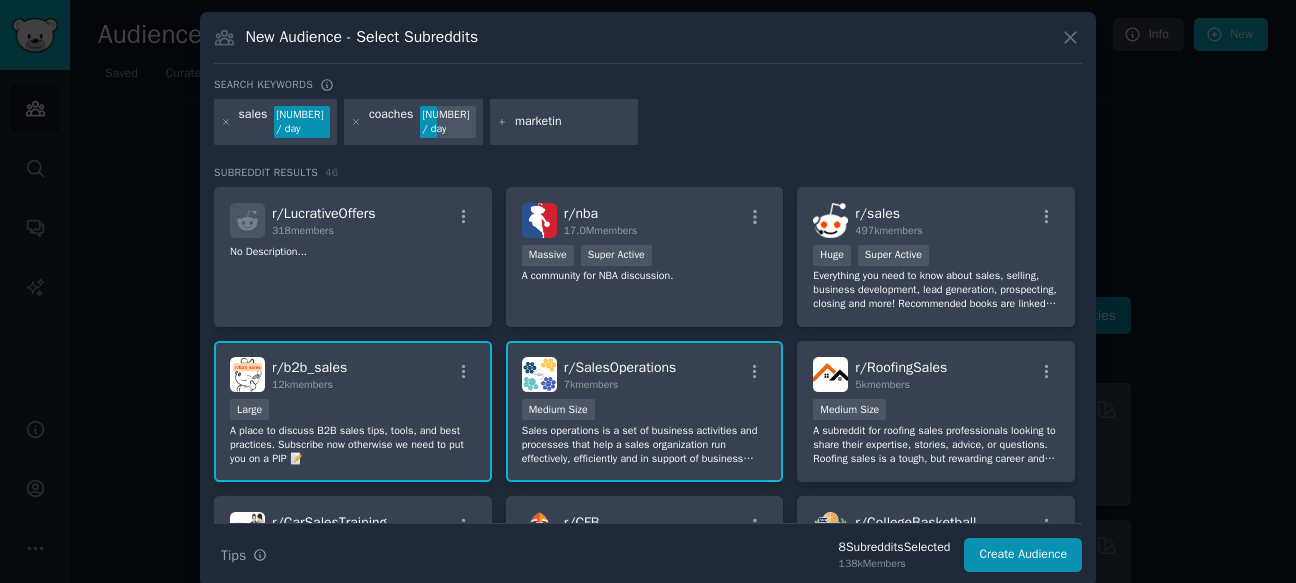 type on "marketing" 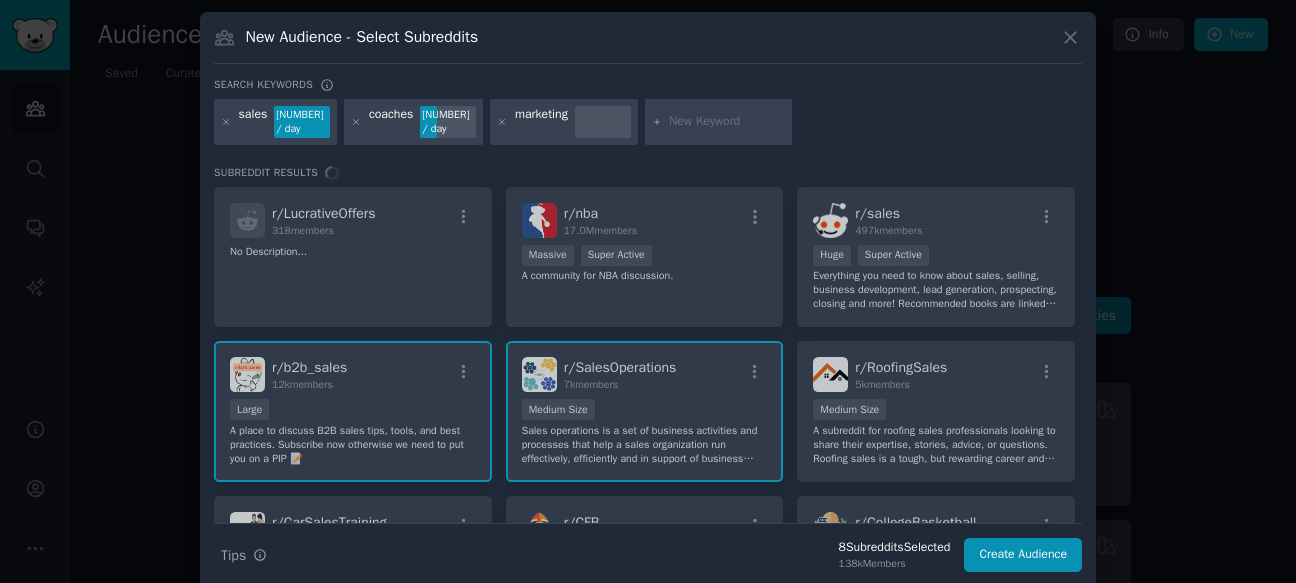 click at bounding box center [727, 122] 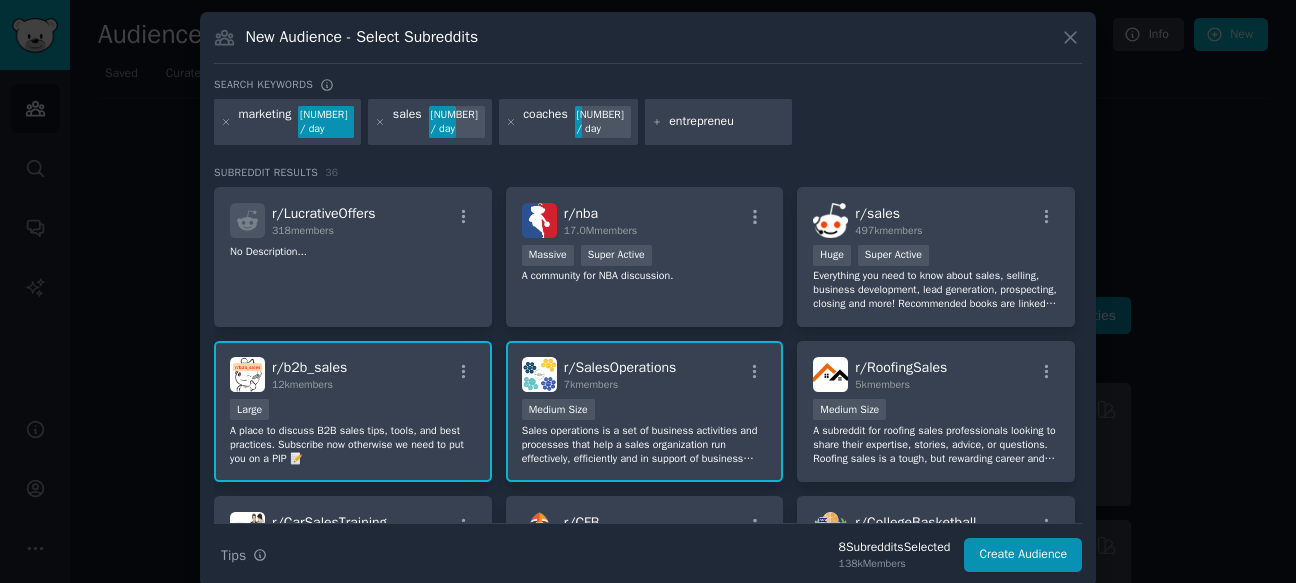 type on "entrepreneur" 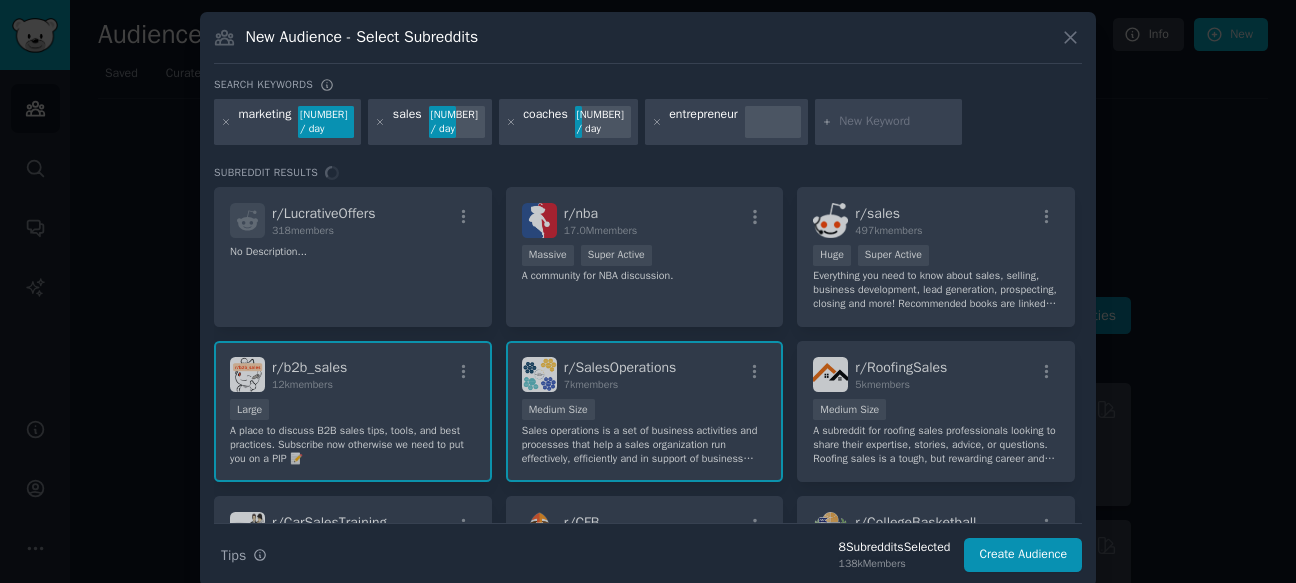 click at bounding box center (897, 122) 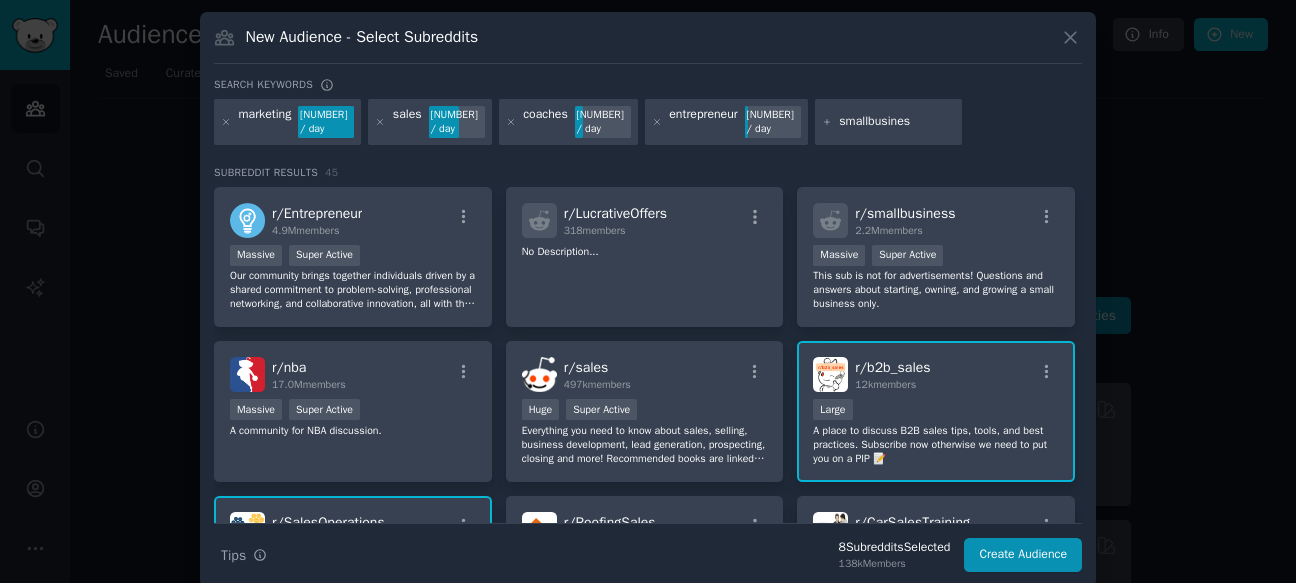 type on "smallbusiness" 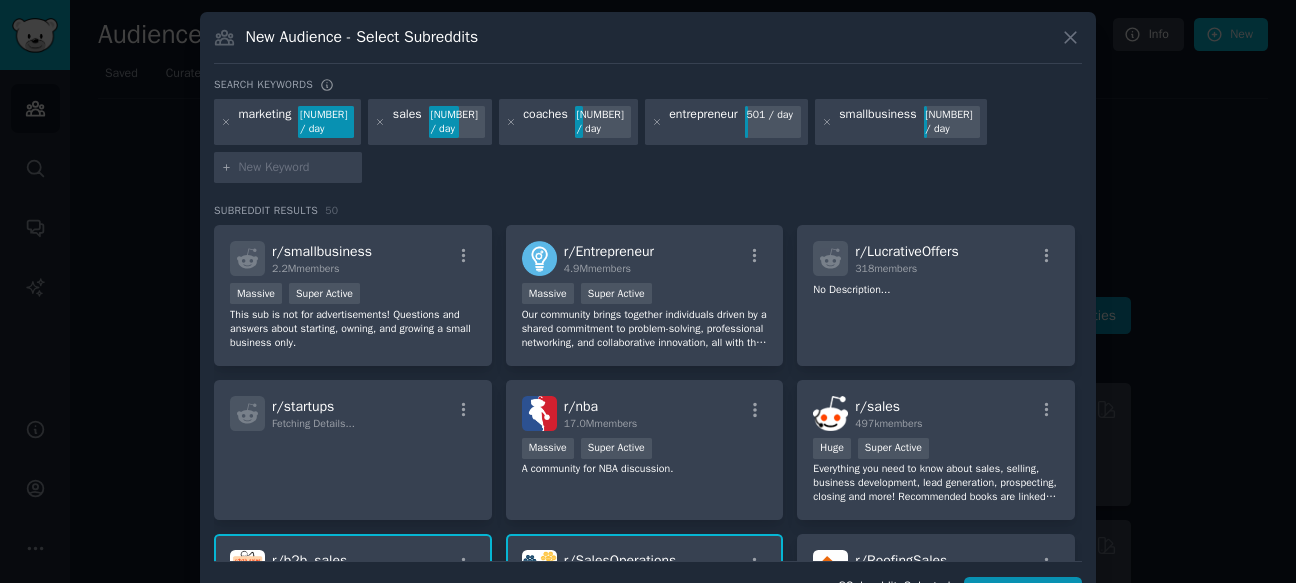 click on "[NUMBER] / day" at bounding box center (952, 122) 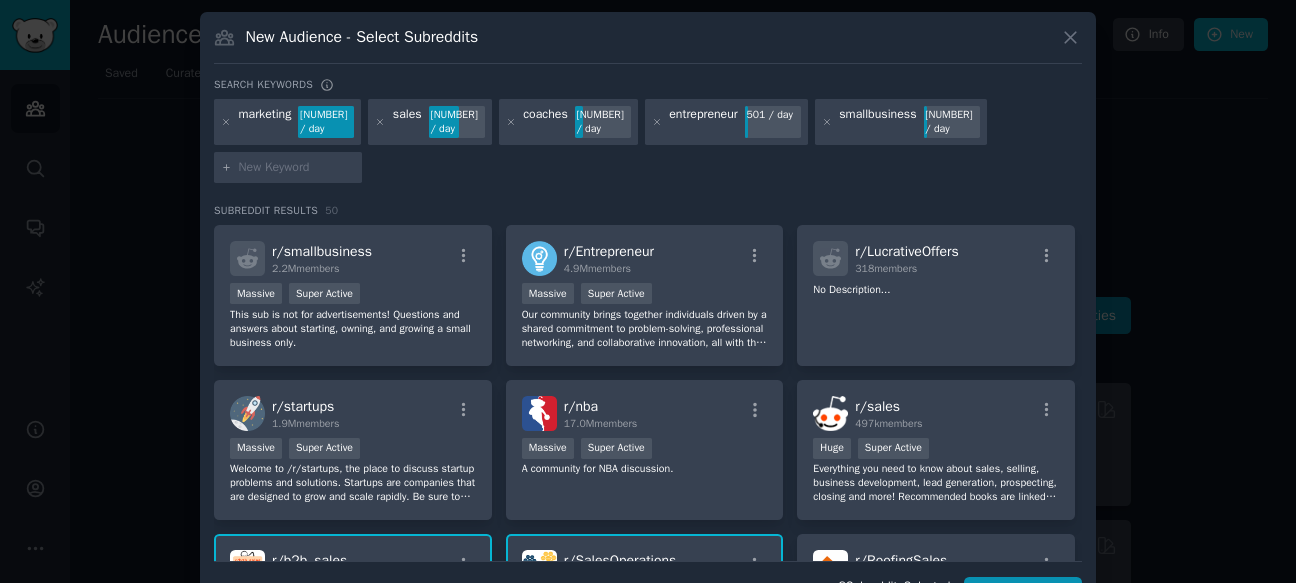 click at bounding box center (297, 168) 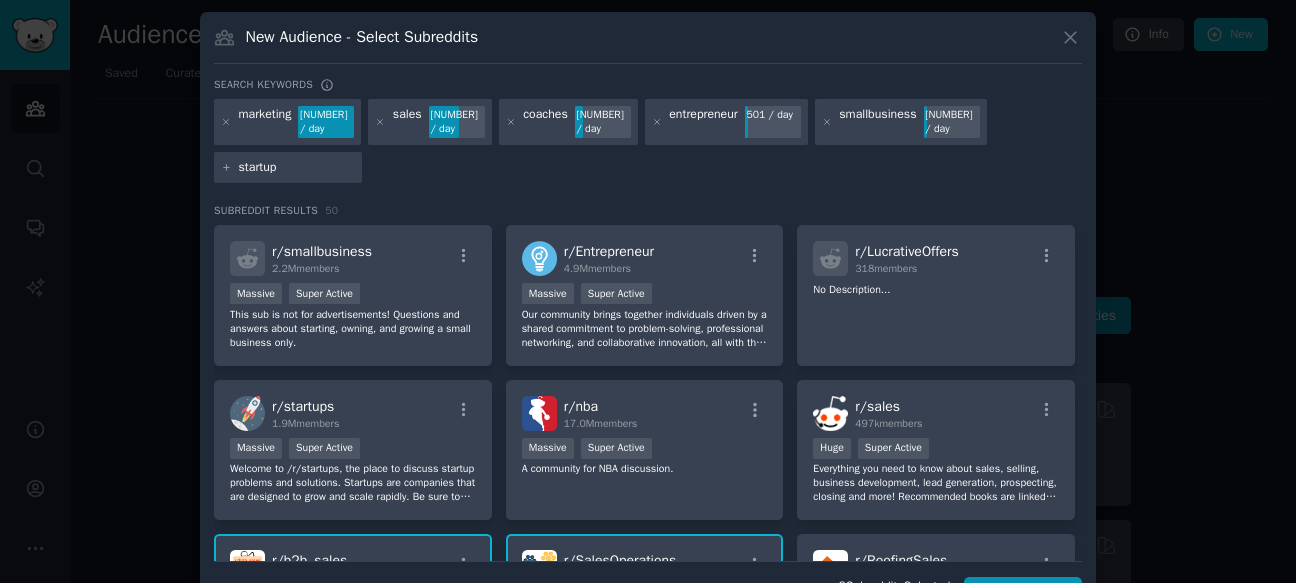 type on "startups" 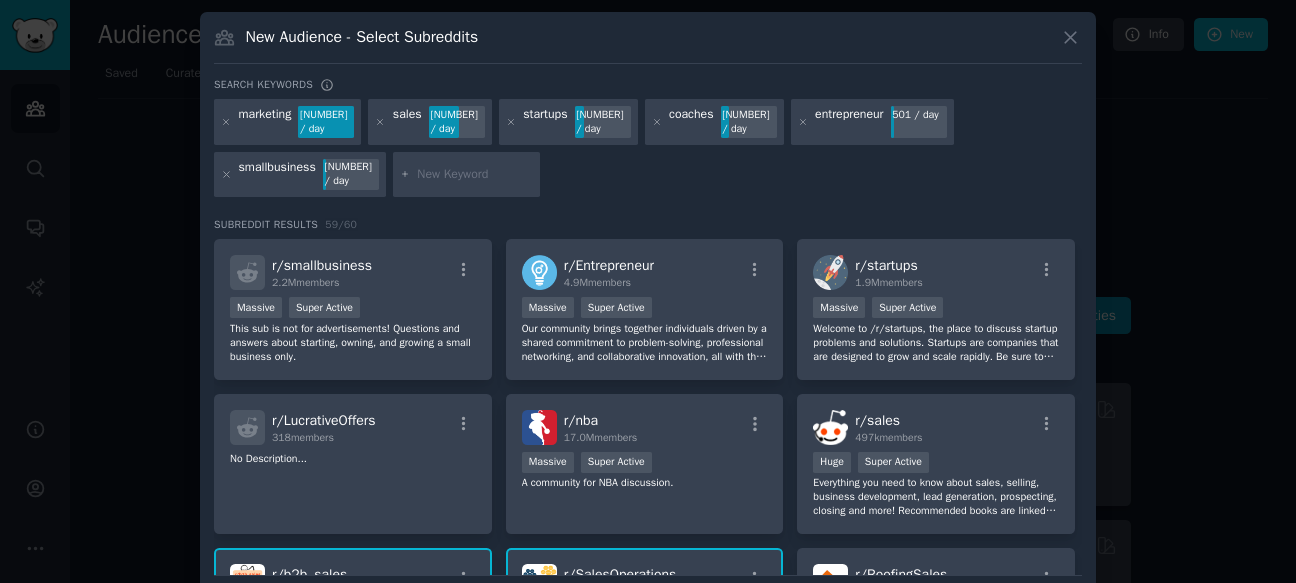 click at bounding box center (475, 175) 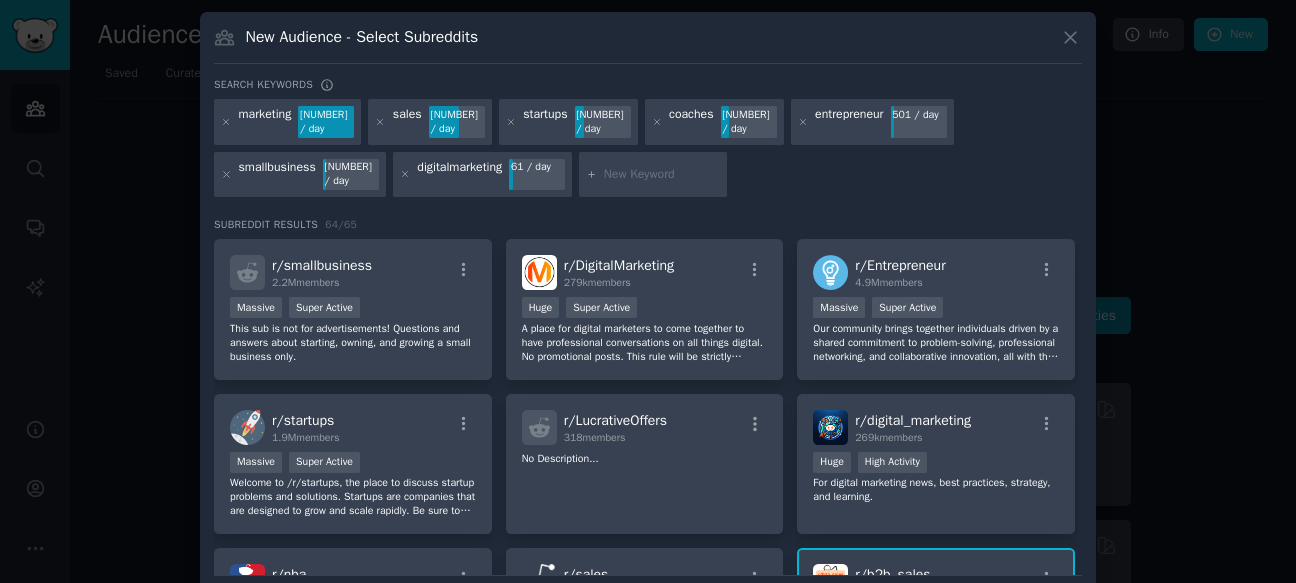 click at bounding box center [662, 175] 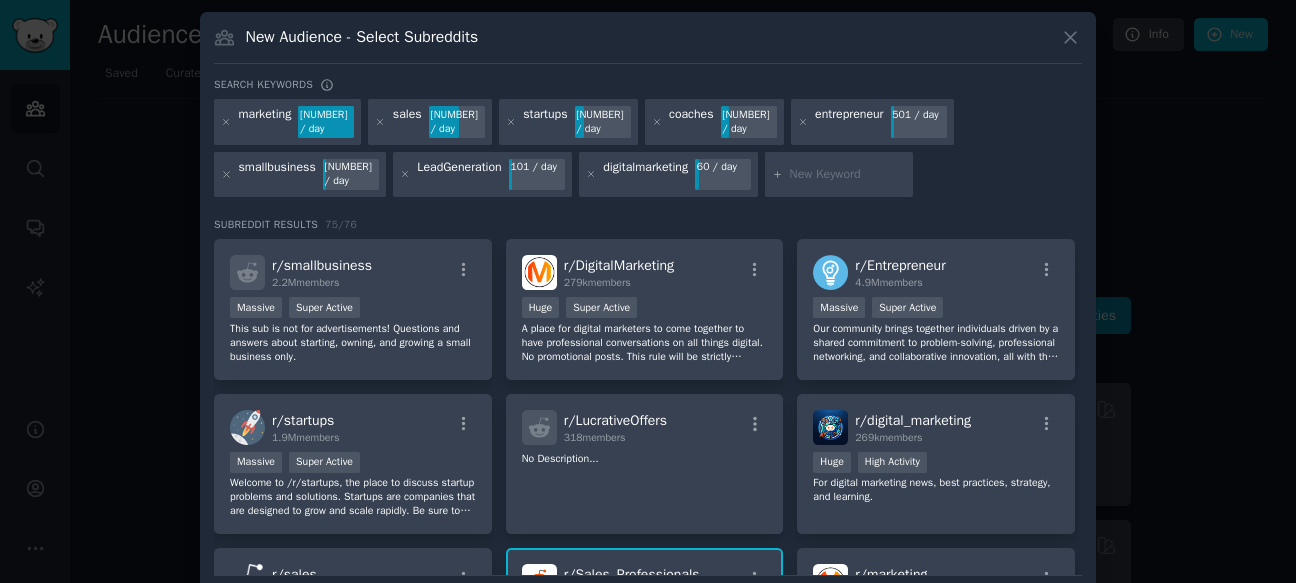 click at bounding box center [848, 175] 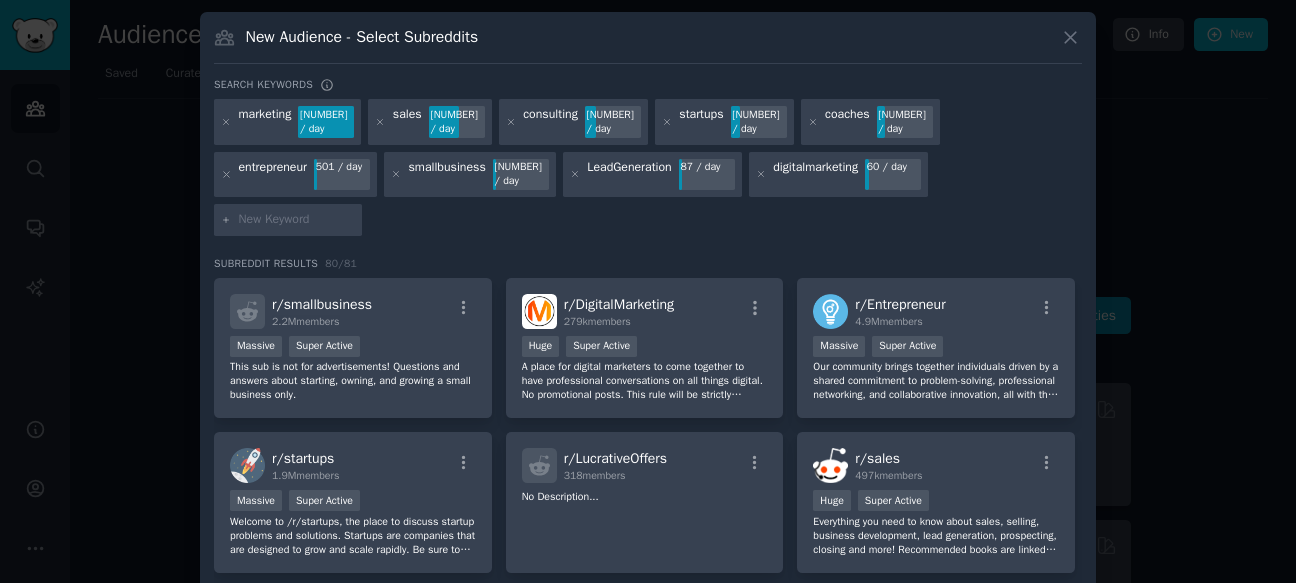 click at bounding box center [297, 220] 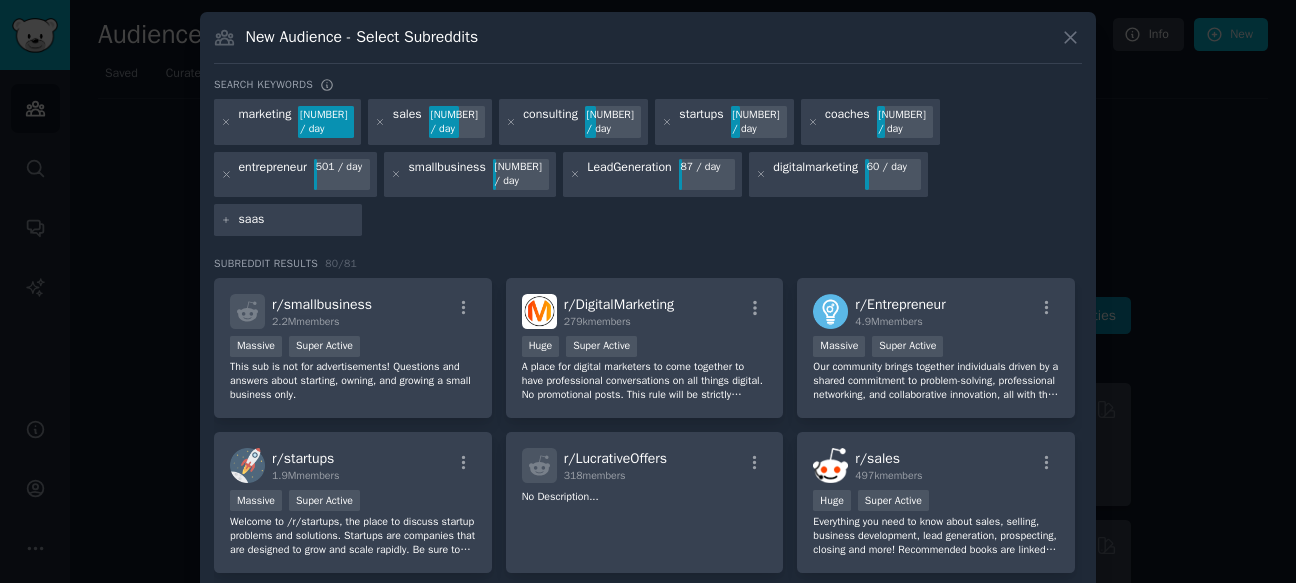 type 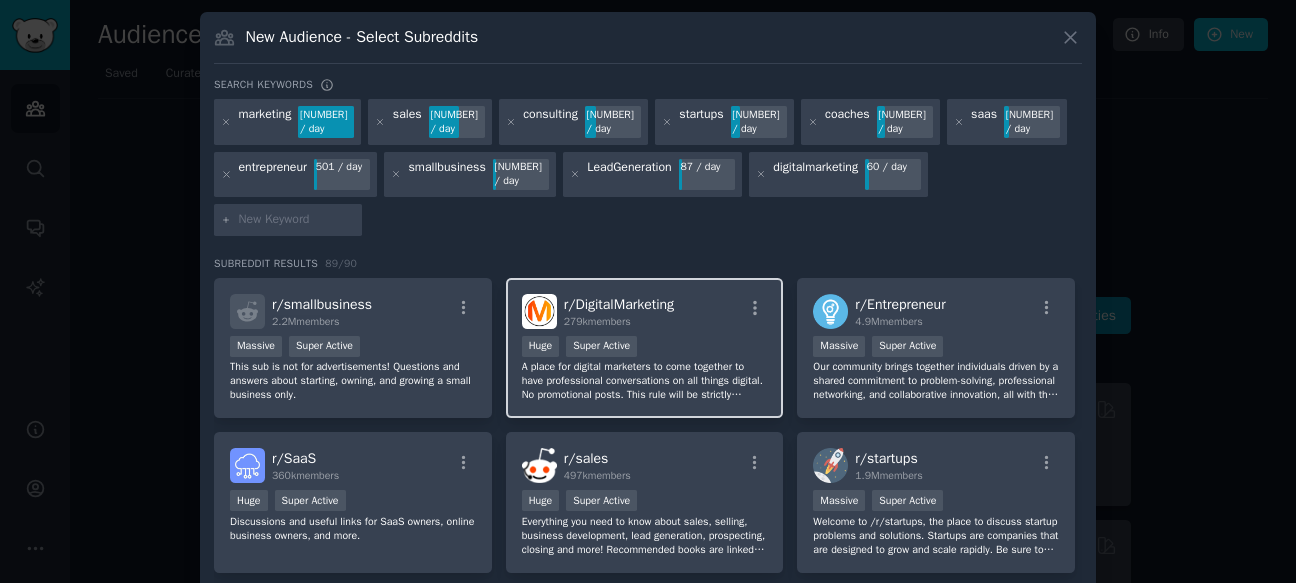 click on "Huge Super Active" at bounding box center [645, 348] 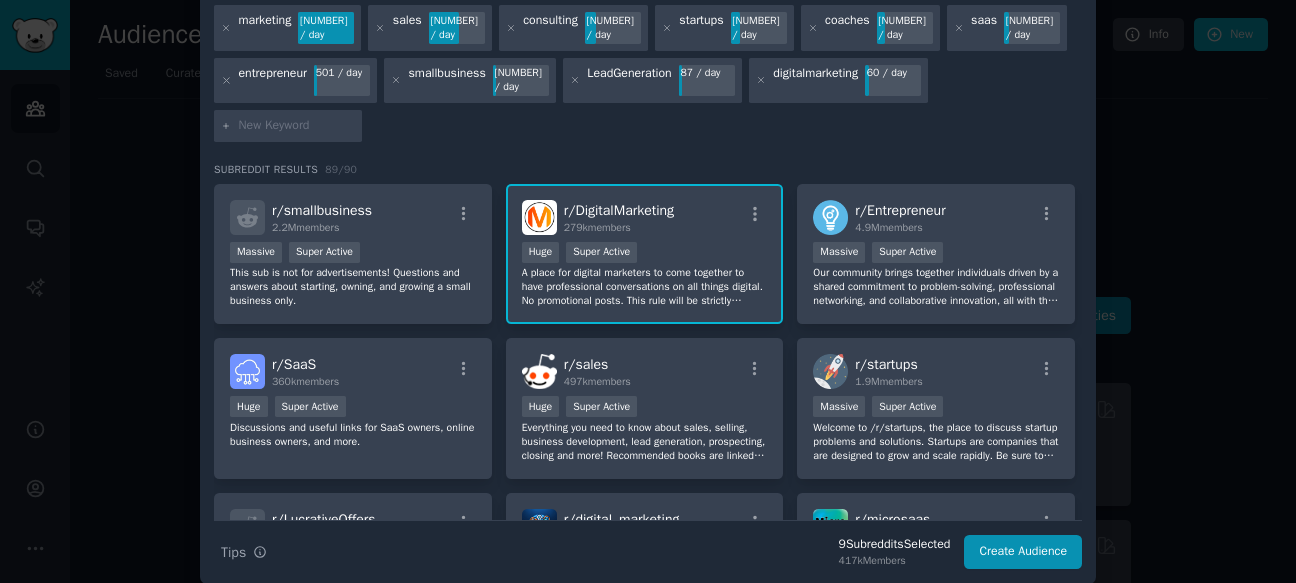 scroll, scrollTop: 97, scrollLeft: 0, axis: vertical 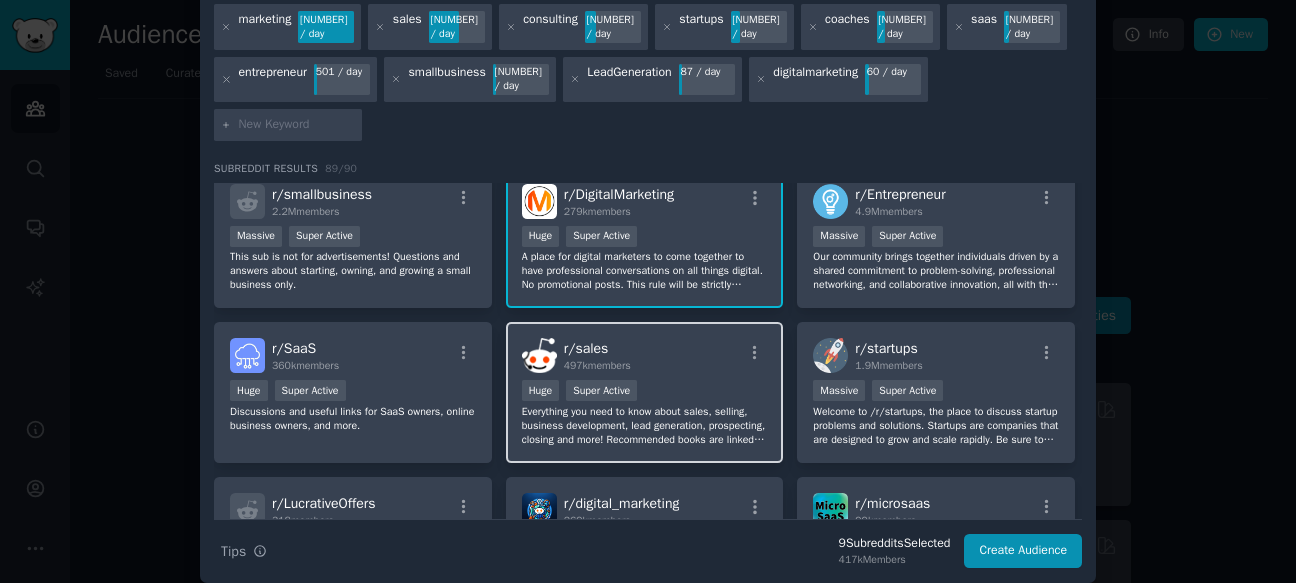click on "Everything you need to know about sales, selling, business development, lead generation, prospecting, closing and more!
Recommended books are linked in the menu and sidebar. Read our rules before posting or commenting.
Selling, recruiting and blog spam will result in an immediate and permanent ban." at bounding box center [645, 426] 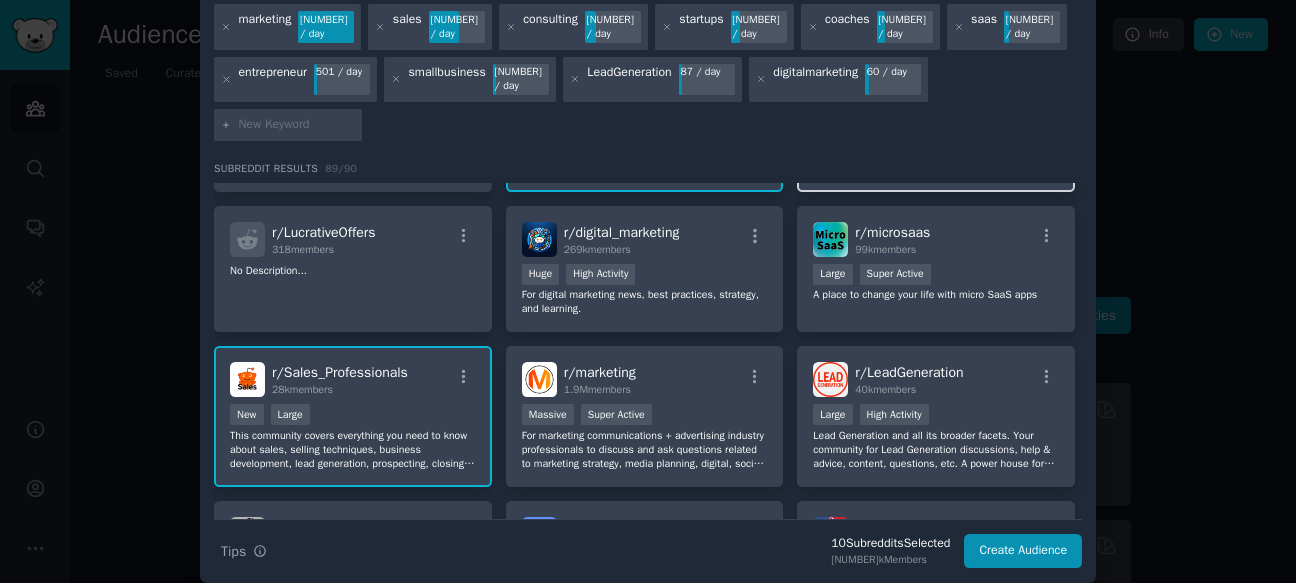 scroll, scrollTop: 244, scrollLeft: 0, axis: vertical 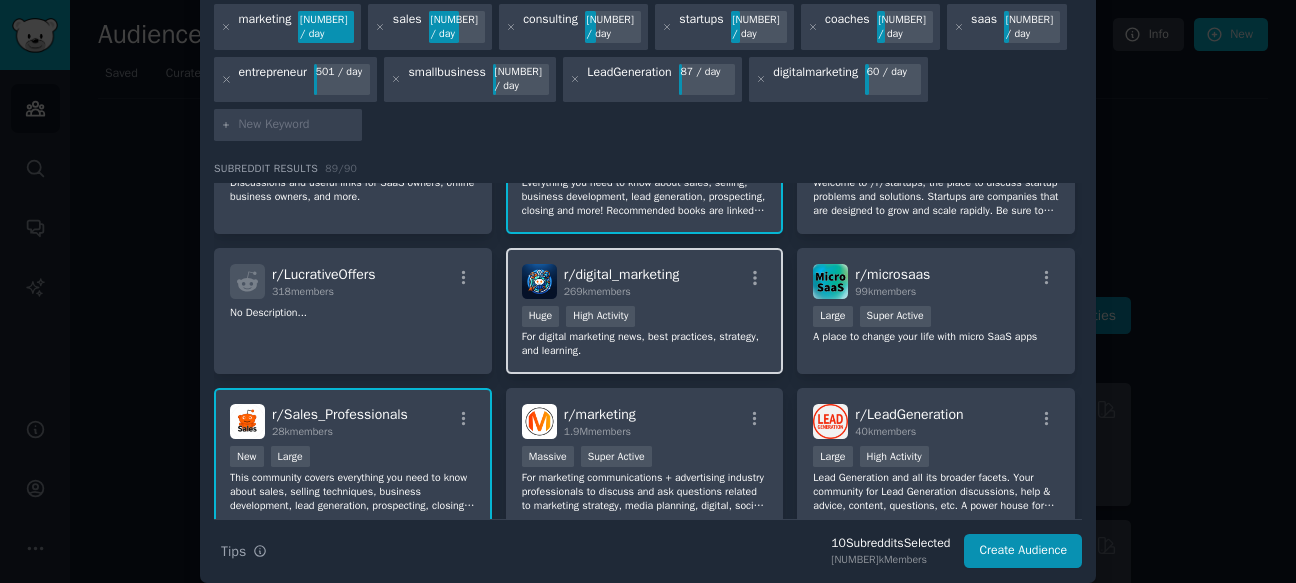 click on "For digital marketing news, best practices, strategy, and learning." at bounding box center [645, 344] 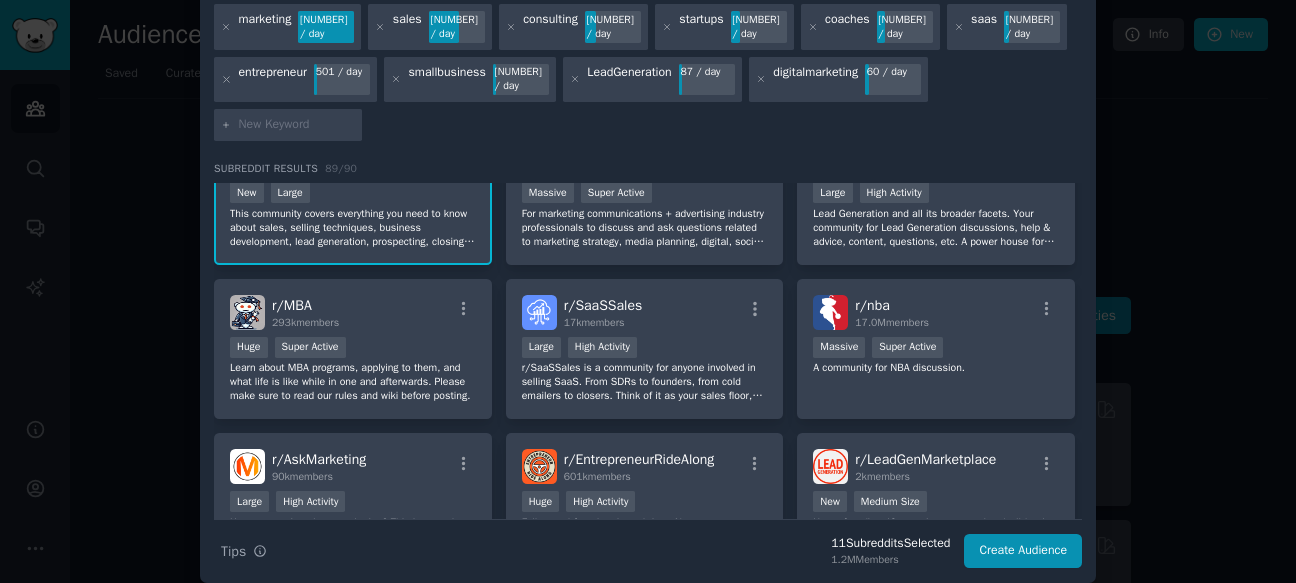 scroll, scrollTop: 591, scrollLeft: 0, axis: vertical 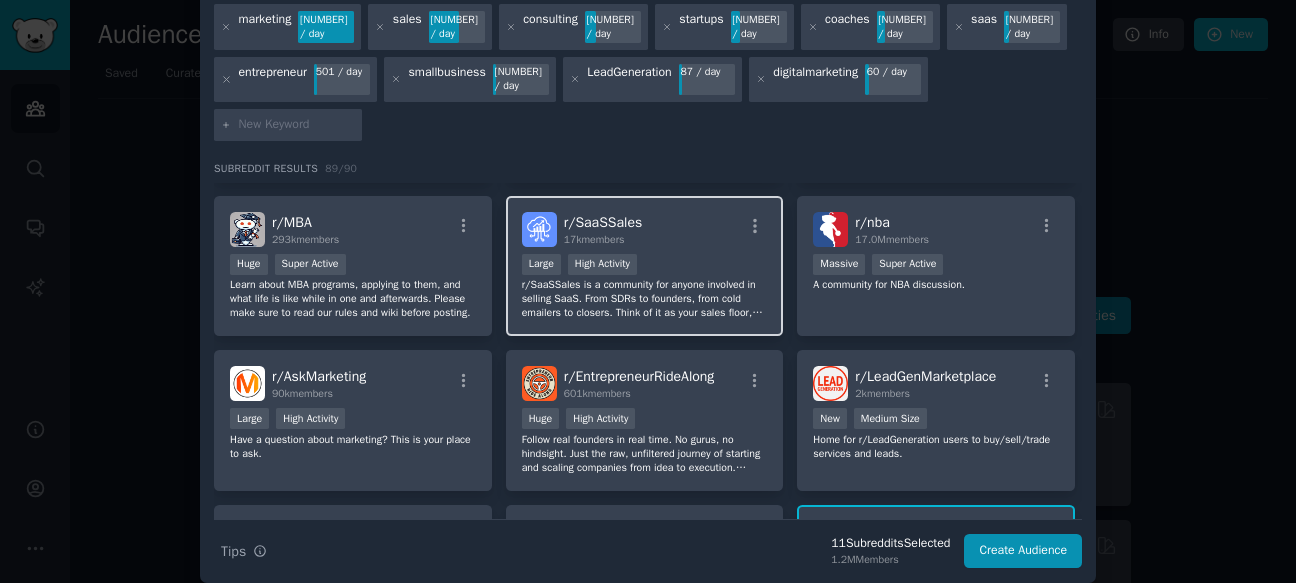 click on "r/SaaSSales is a community for anyone involved in selling SaaS. From SDRs to founders, from cold emailers to closers. Think of it as your sales floor, strategy room, and watercooler all in one.
What this community is for:
Learning and sharing the craft of SaaS sales
Promoting your SaaS (as long as it’s useful or insightful, no generic link drops)
Finding and posting and requesting deals on sales tools
Talking tactics, playbooks, wins, fails, and everything in between" at bounding box center (645, 299) 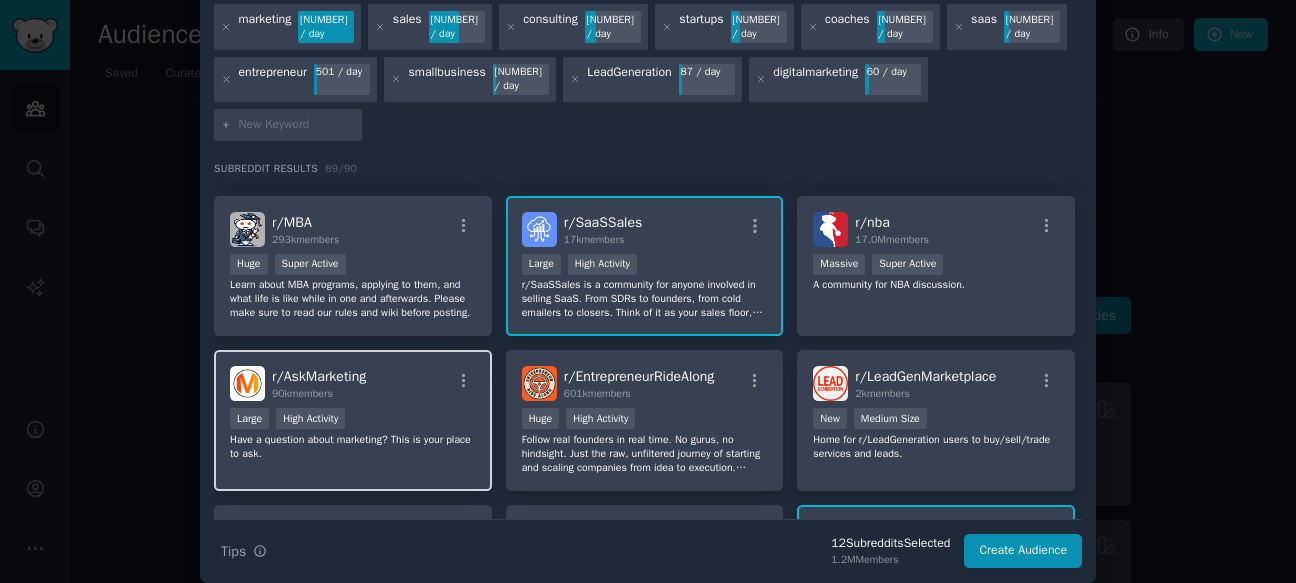 click on "Large High Activity" at bounding box center (353, 420) 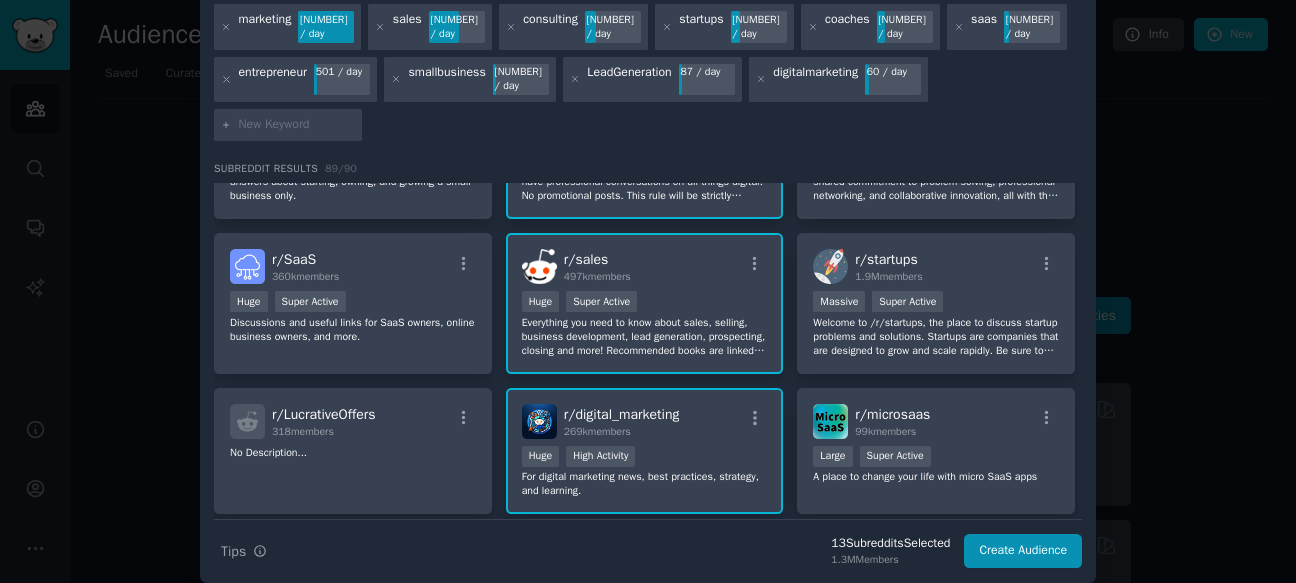 scroll, scrollTop: 0, scrollLeft: 0, axis: both 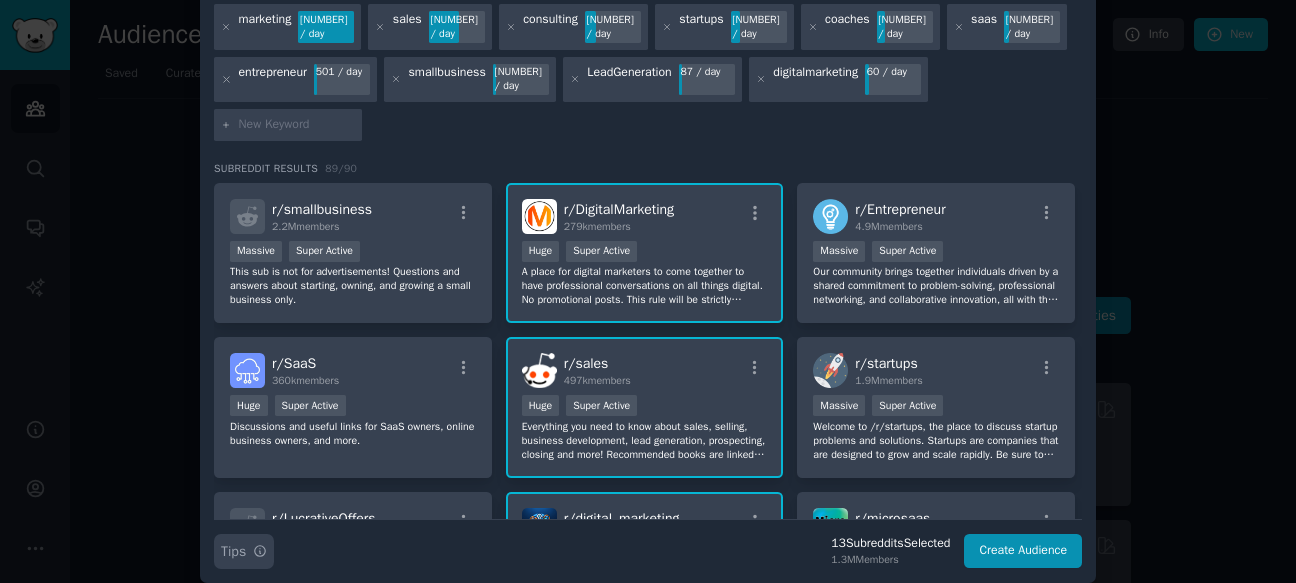 click 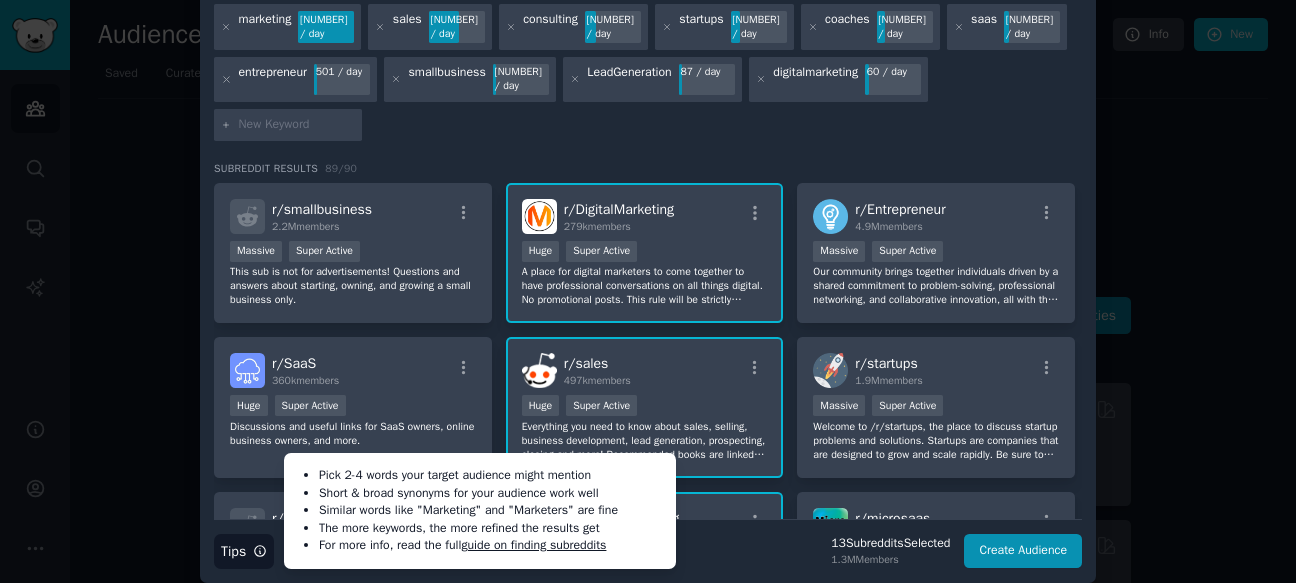 click on "Search Tips Tips Pick 2-4 words your target audience might mention Short & broad synonyms for your audience work well Similar words like "Marketing" and "Marketers" are fine The more keywords, the more refined the results get For more info, read the full  guide on finding subreddits [NUMBER]  Subreddit s  Selected [NUMBER]  Members Create Audience" at bounding box center (648, 544) 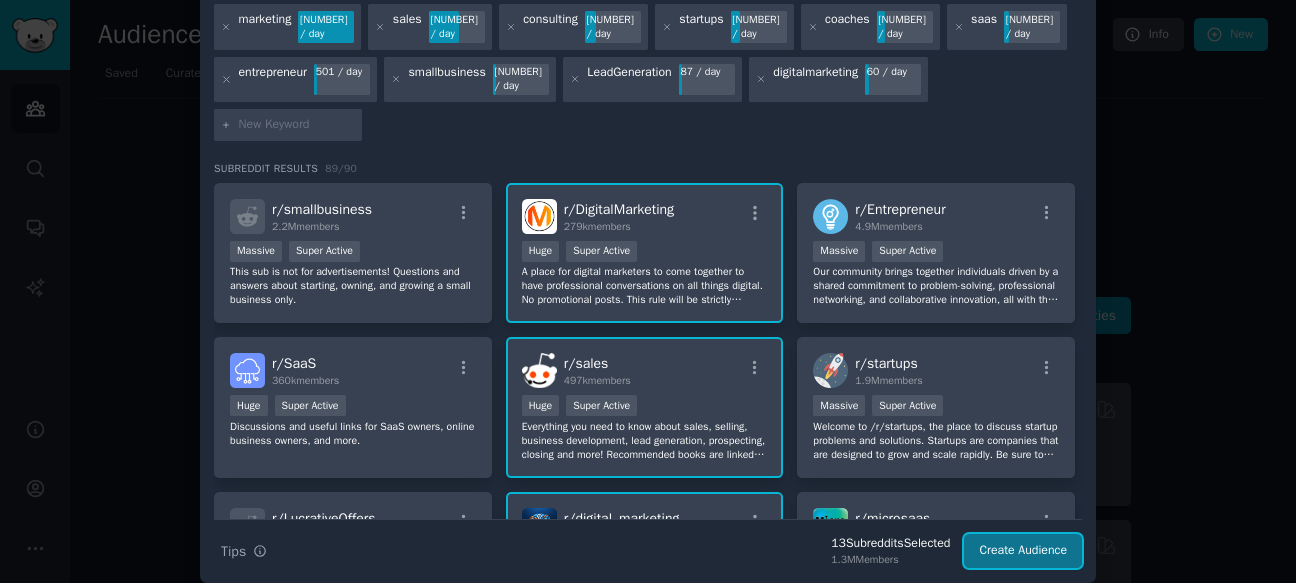 click on "Create Audience" at bounding box center [1023, 551] 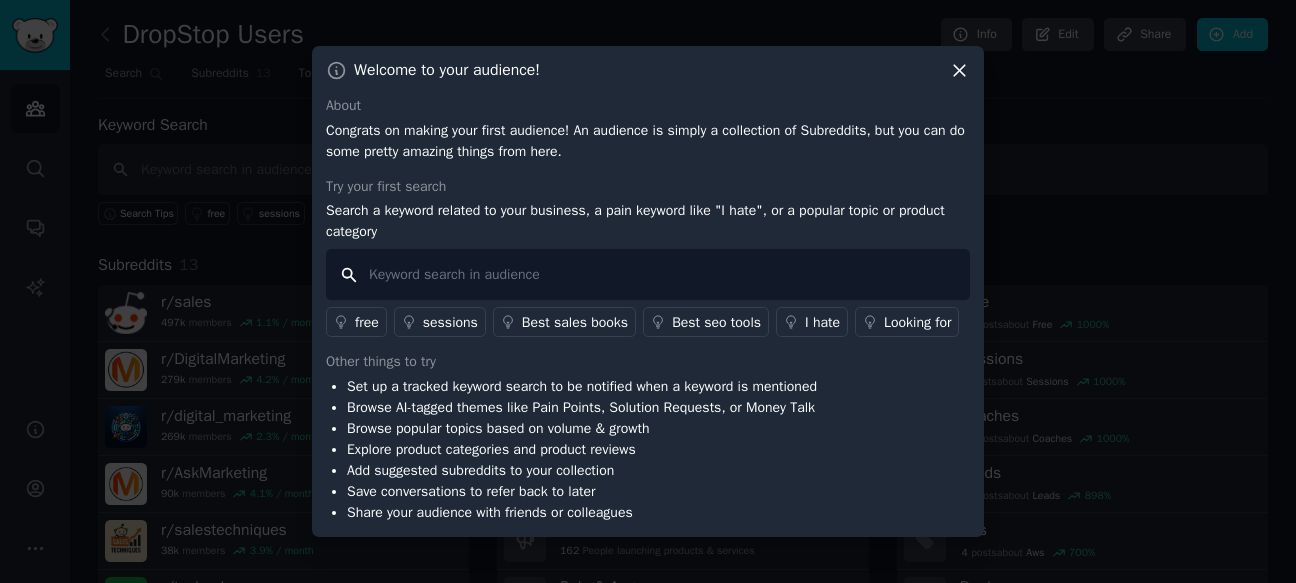 click at bounding box center (648, 274) 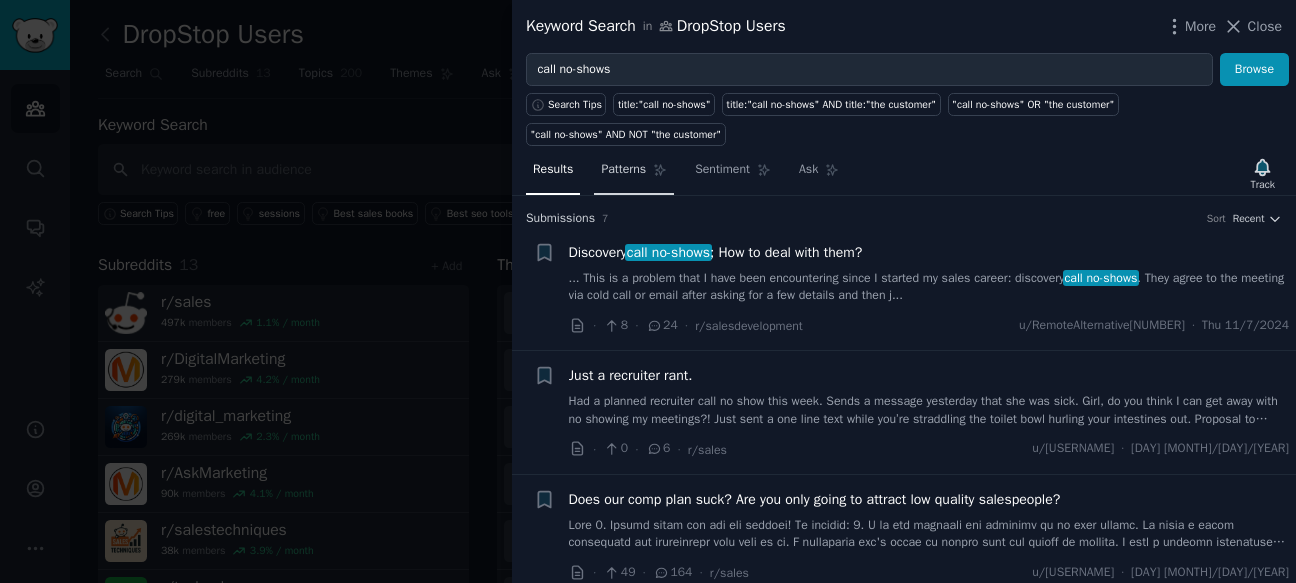 click on "Patterns" at bounding box center (634, 174) 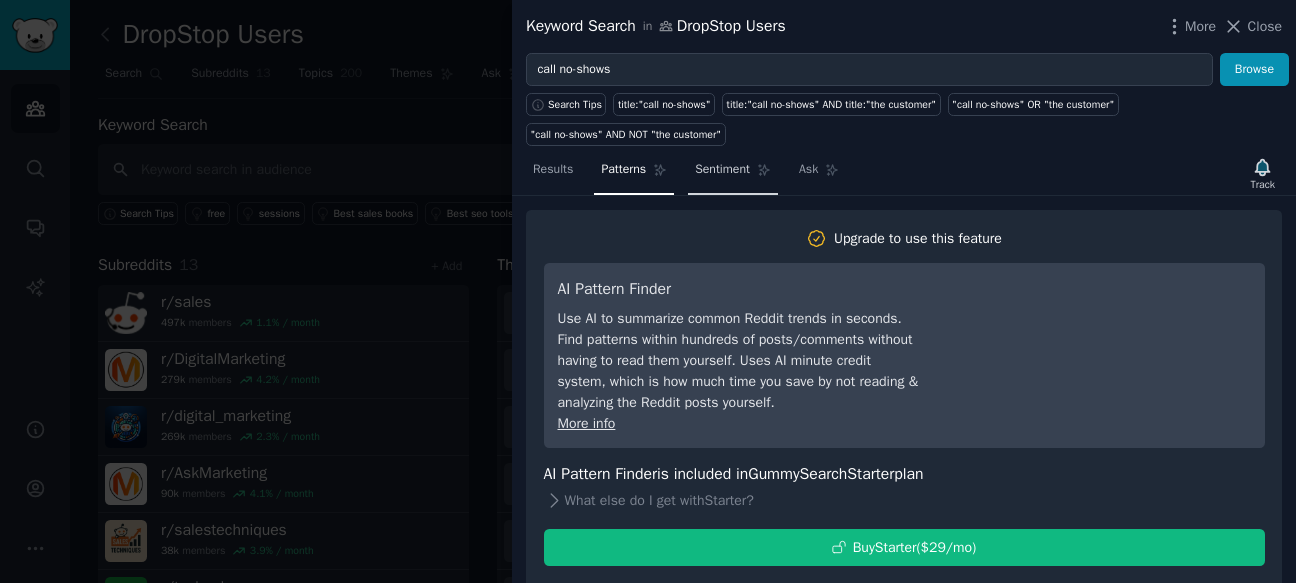 click on "Sentiment" at bounding box center (722, 170) 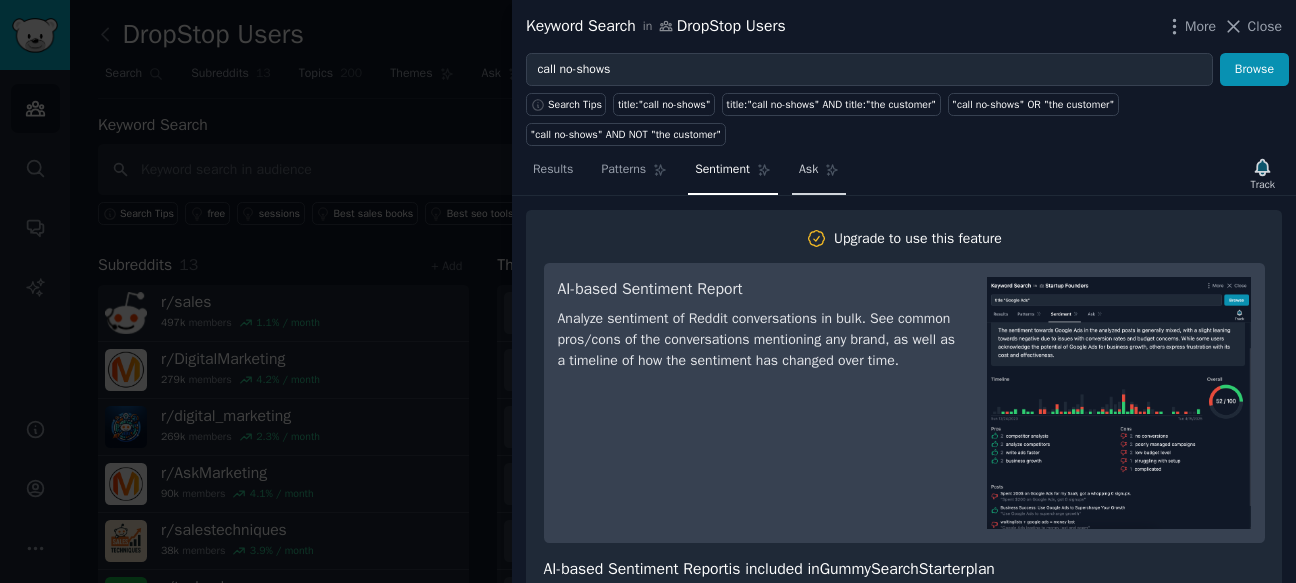 click on "Ask" at bounding box center [819, 174] 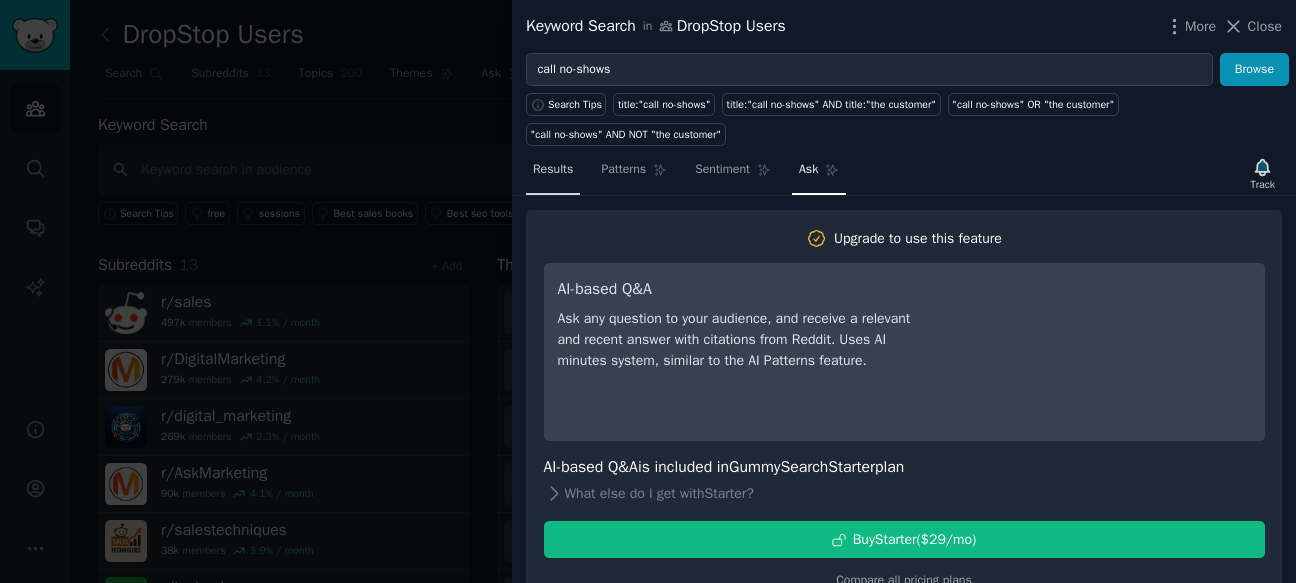 click on "Results" at bounding box center (553, 170) 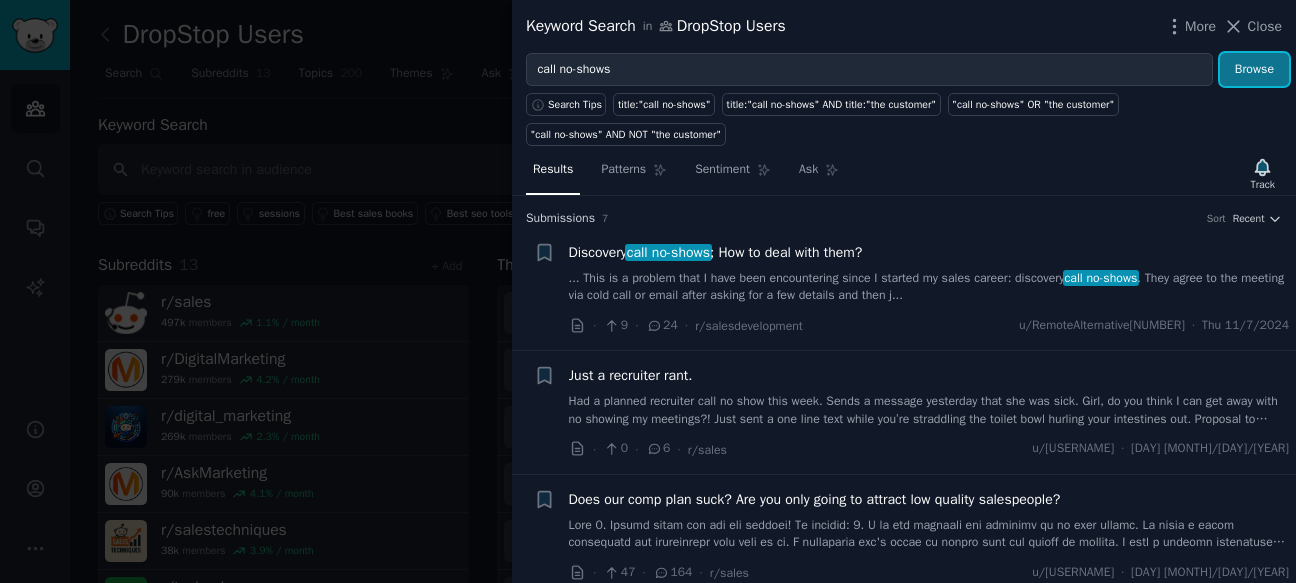 click on "Browse" at bounding box center [1254, 70] 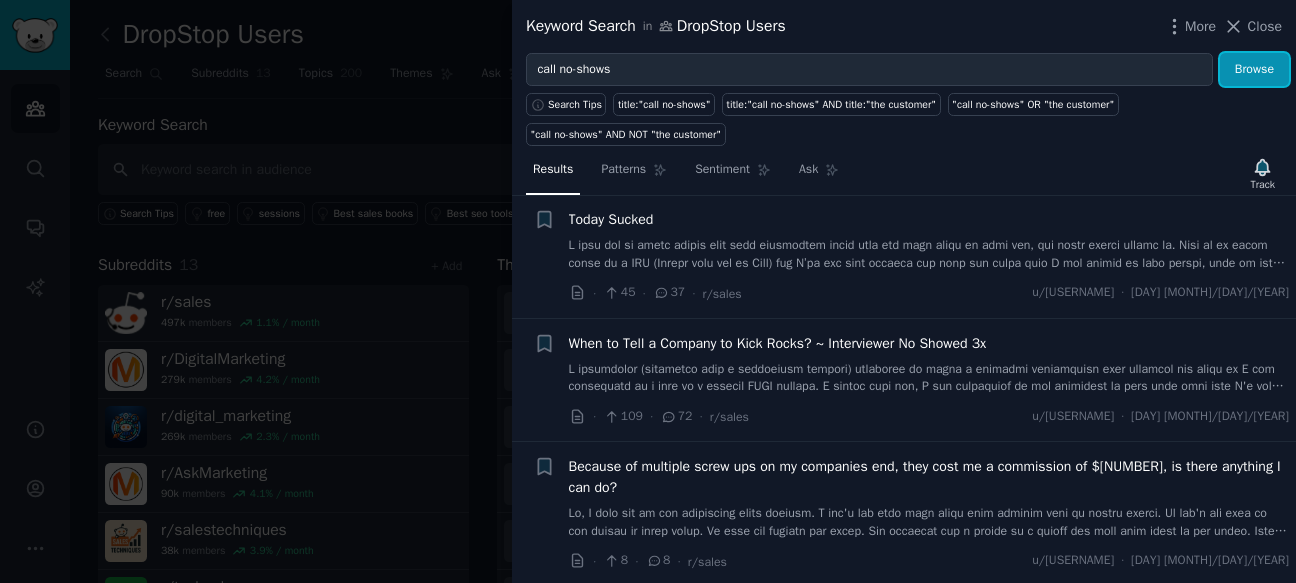 scroll, scrollTop: 505, scrollLeft: 0, axis: vertical 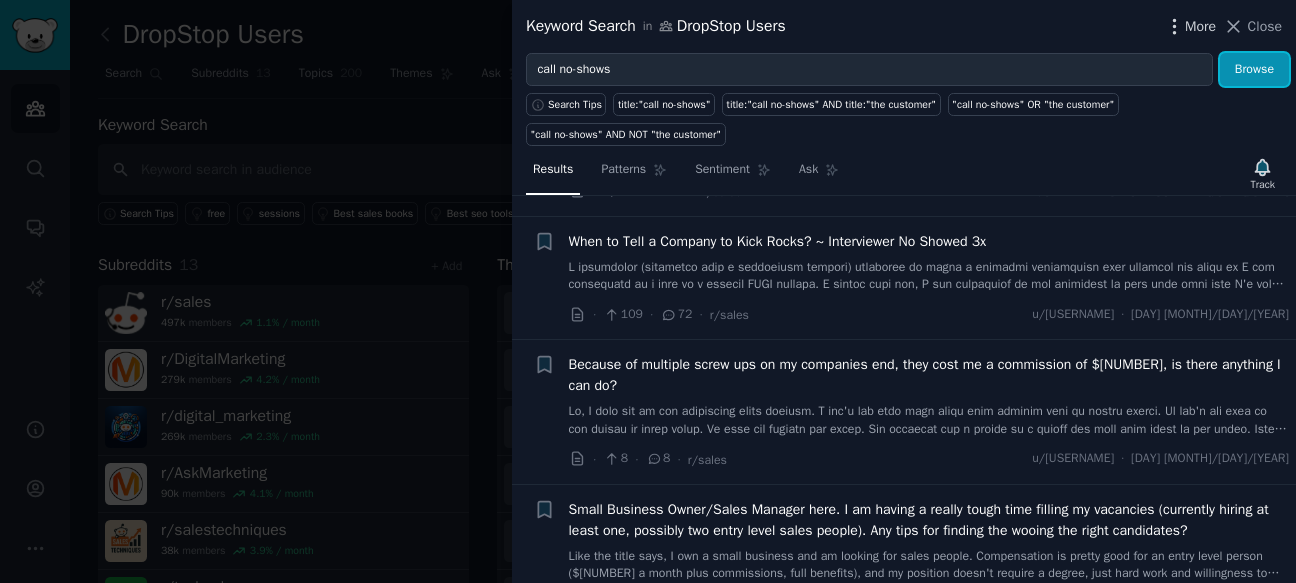 click on "More" at bounding box center [1200, 26] 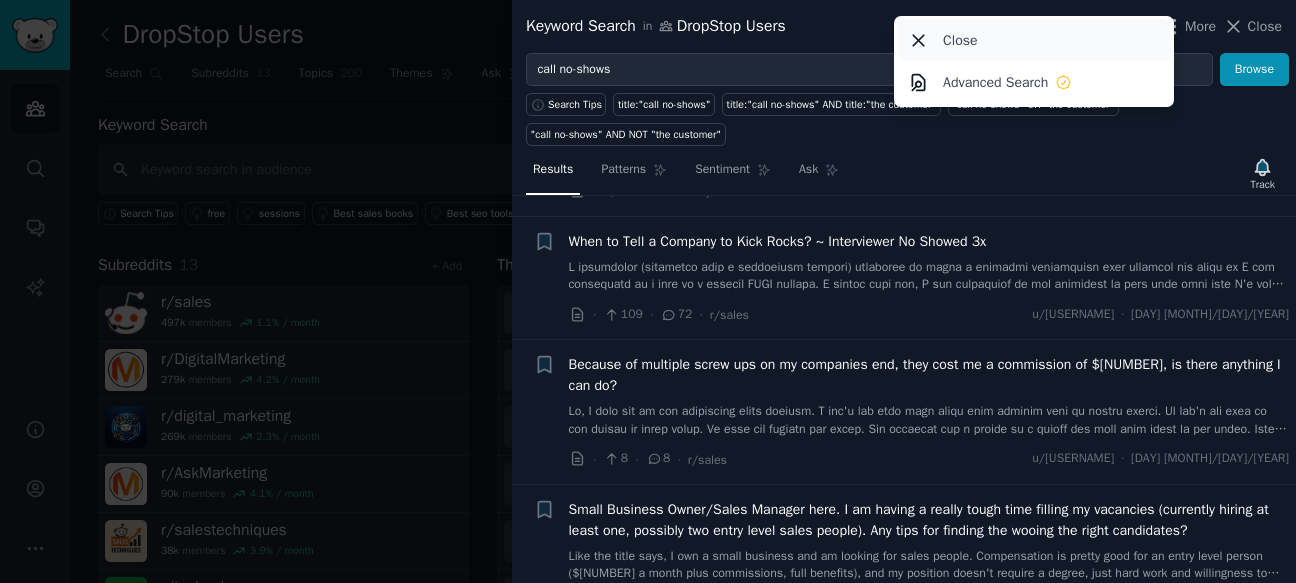 click on "Close" at bounding box center [1034, 40] 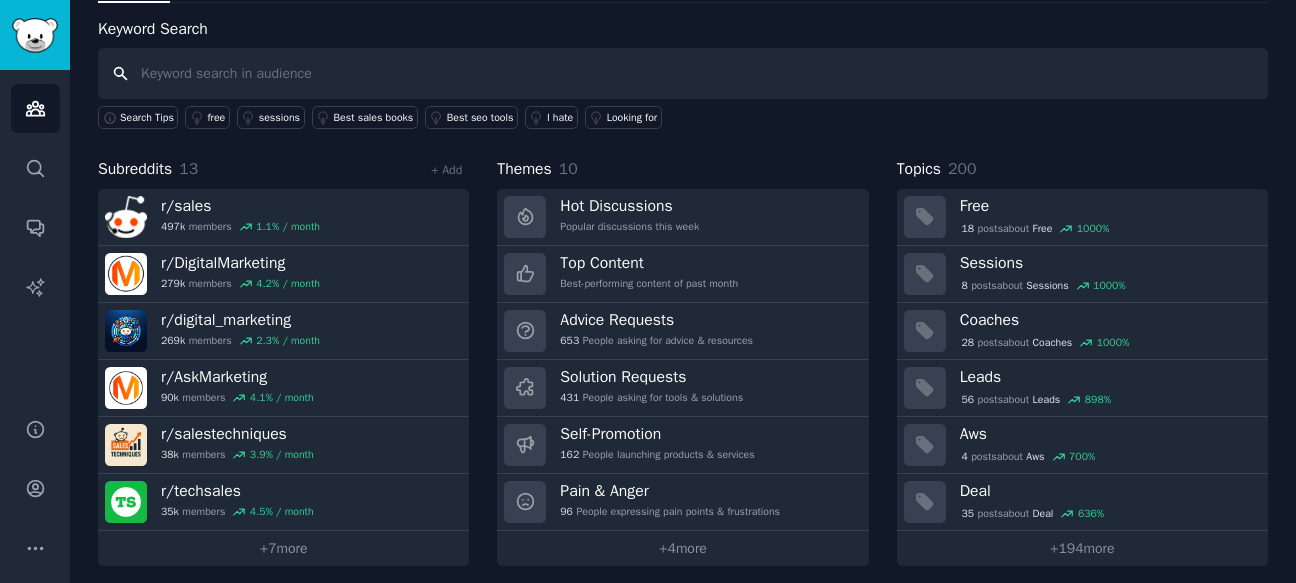 scroll, scrollTop: 107, scrollLeft: 0, axis: vertical 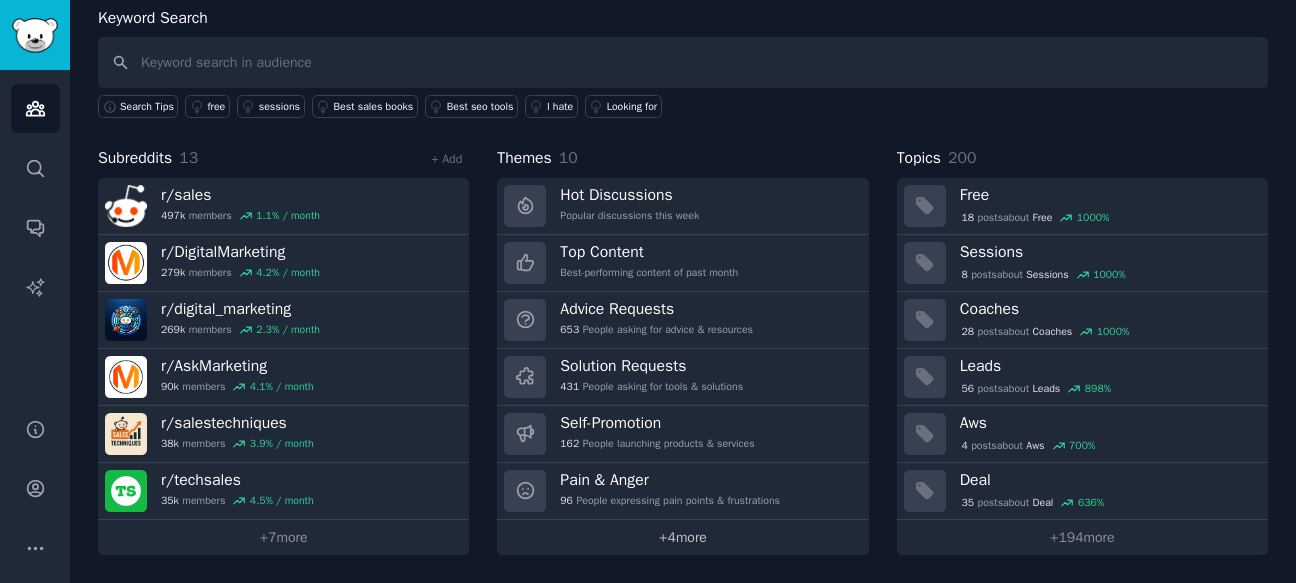 click on "+  4  more" at bounding box center (682, 537) 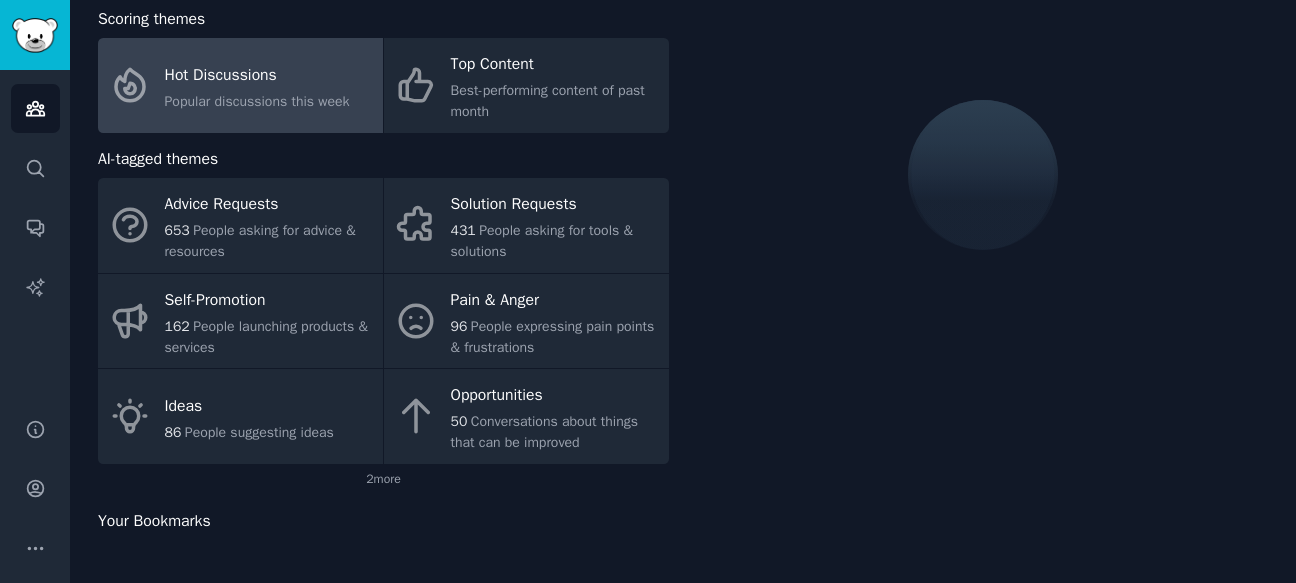 scroll, scrollTop: 107, scrollLeft: 0, axis: vertical 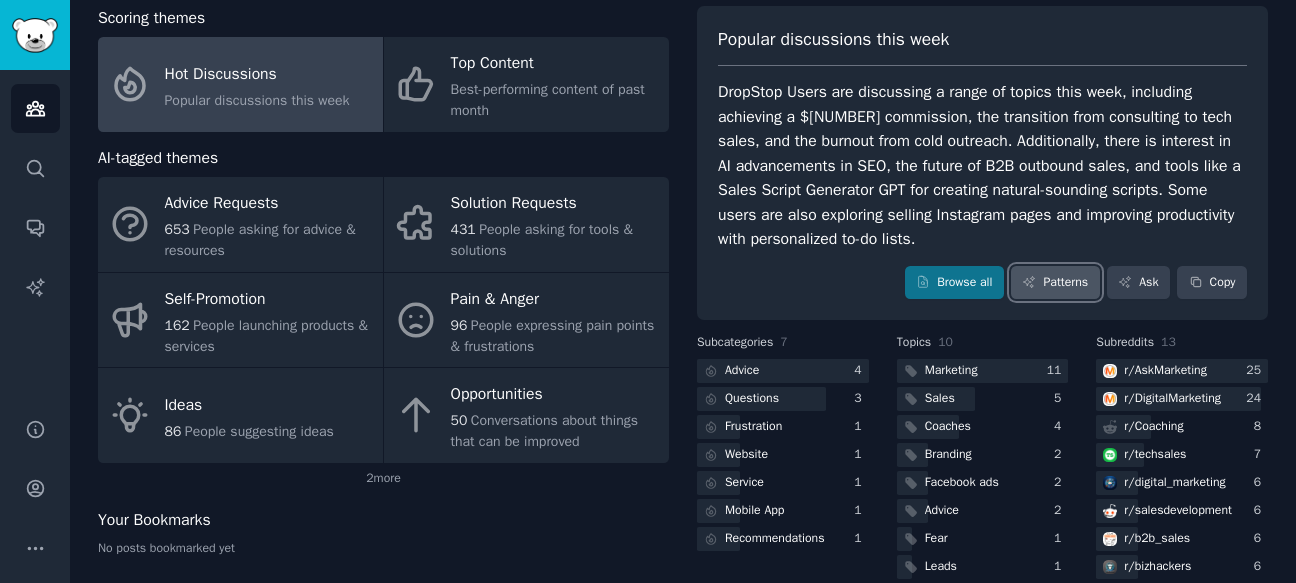 click on "Patterns" at bounding box center (1055, 283) 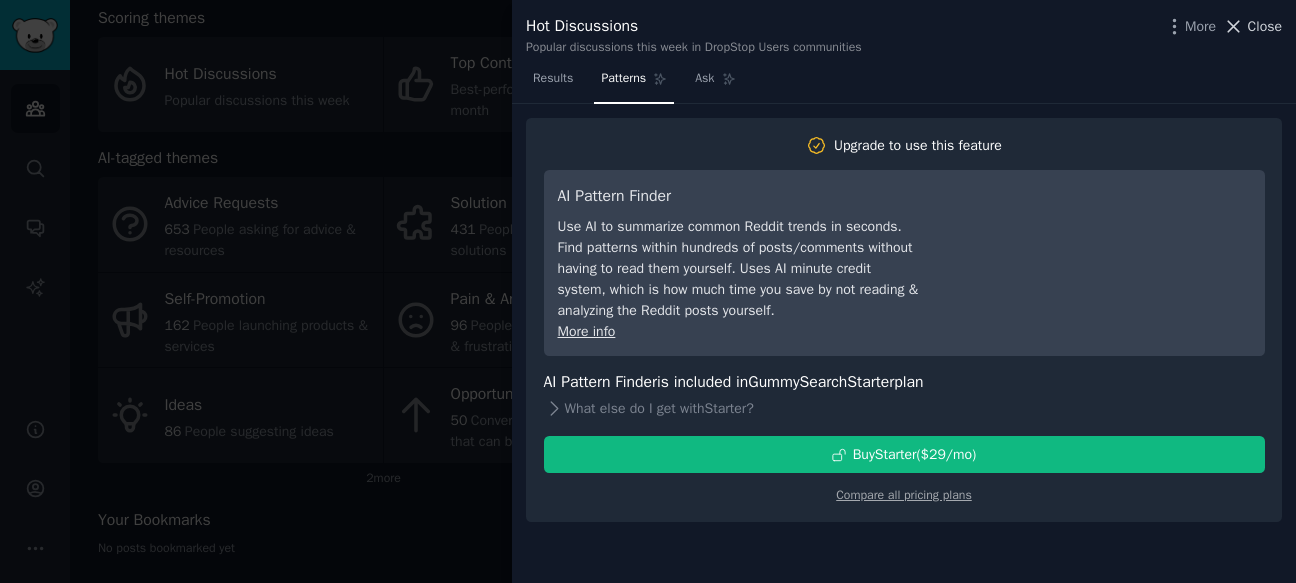 click on "Close" at bounding box center [1265, 26] 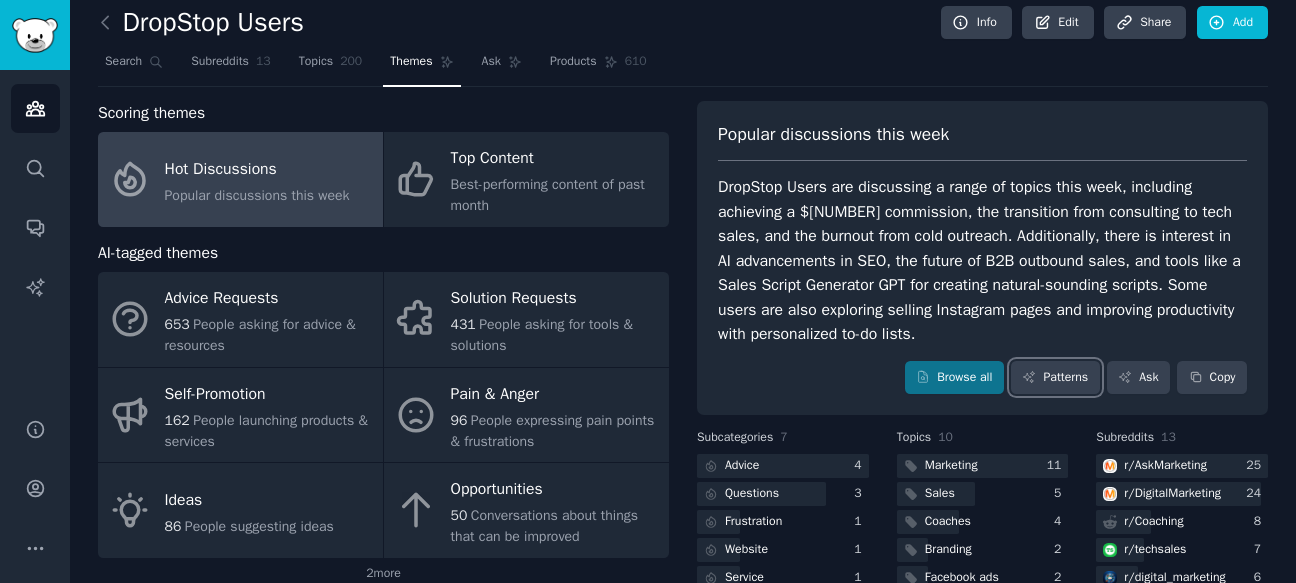 scroll, scrollTop: 0, scrollLeft: 0, axis: both 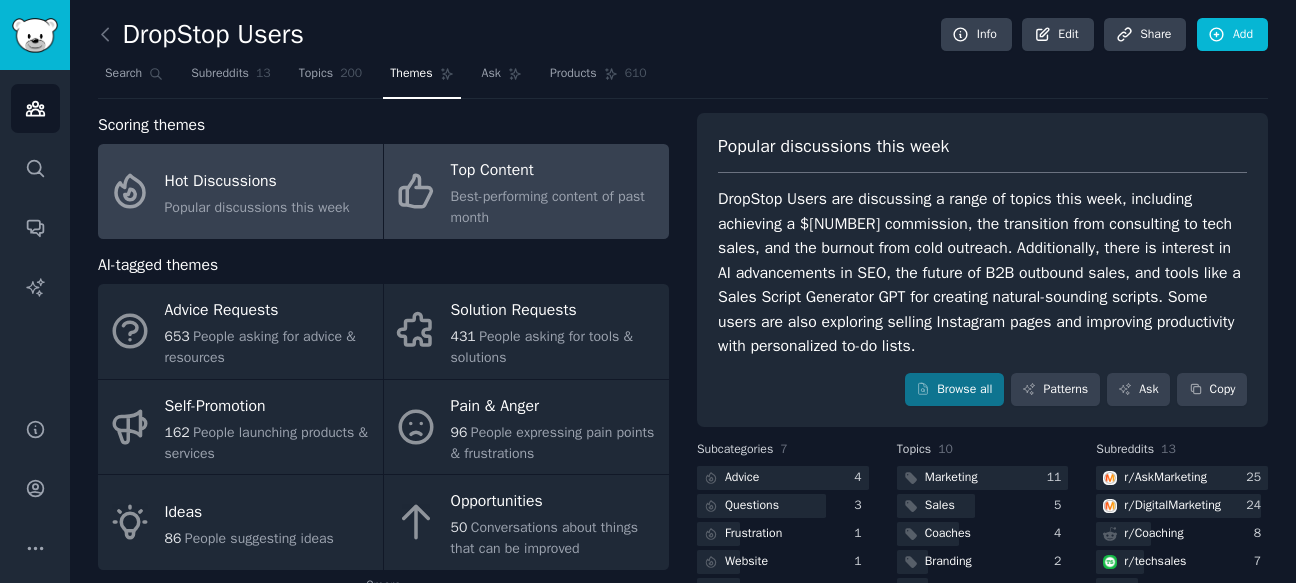 click on "Best-performing content of past month" 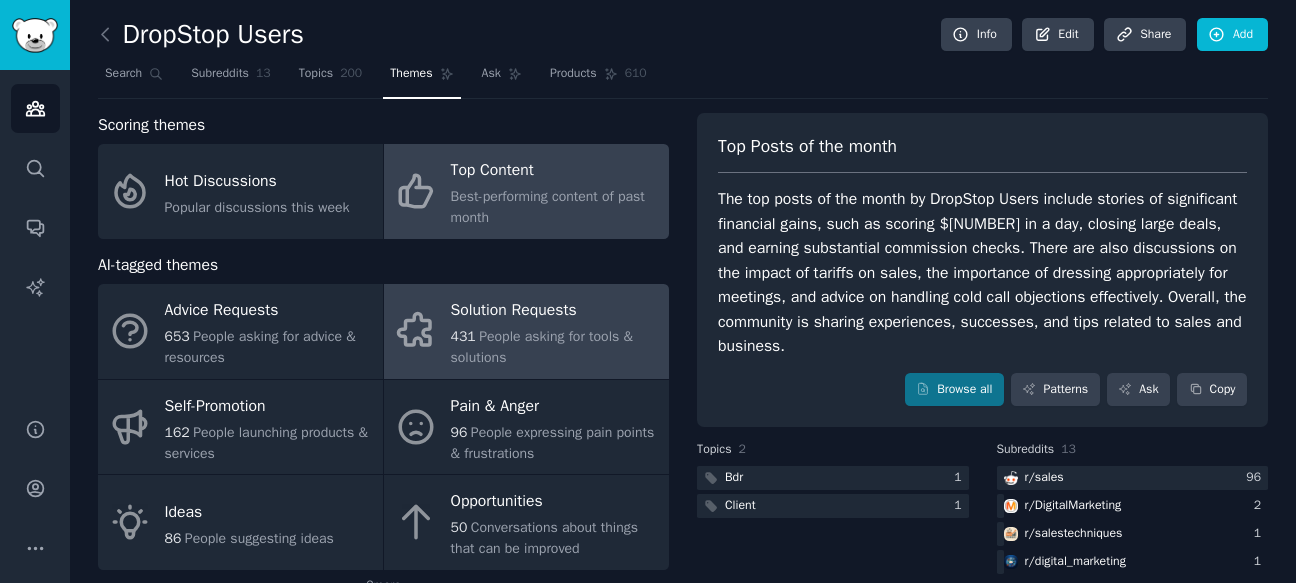 click on "Solution Requests" at bounding box center (555, 311) 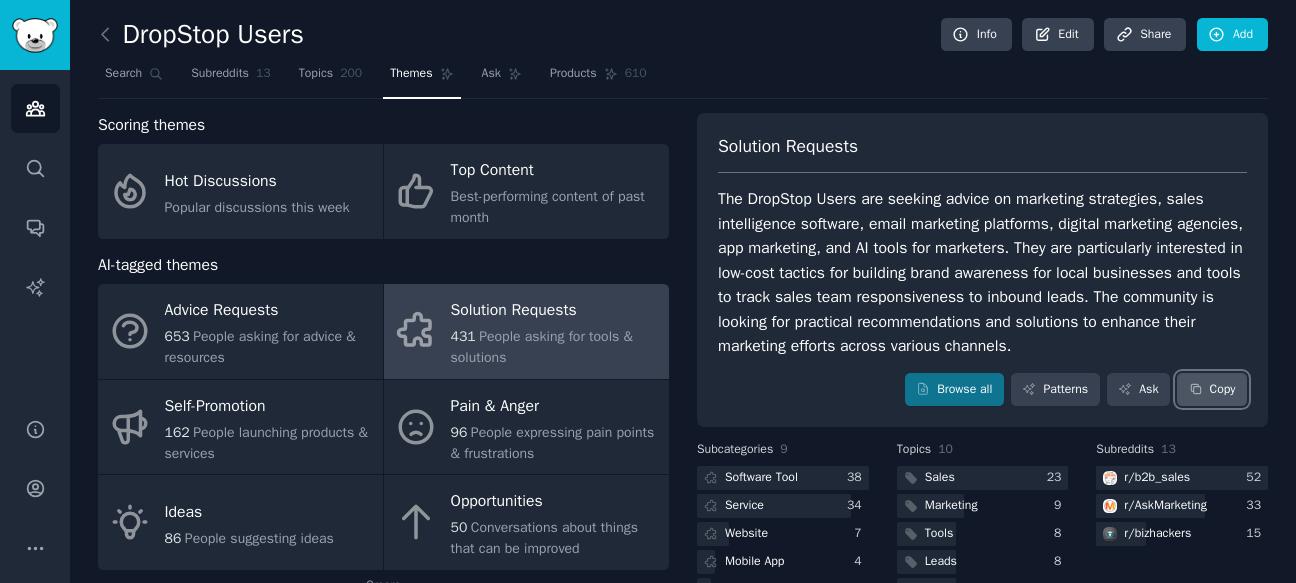 click on "Copy" at bounding box center (1212, 390) 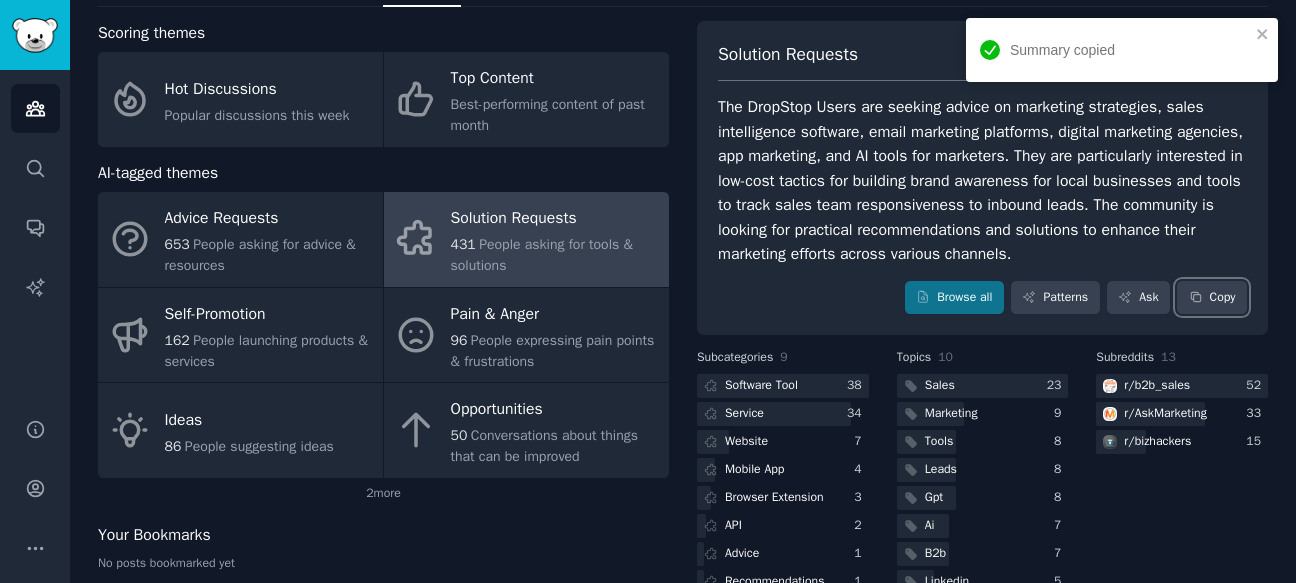 scroll, scrollTop: 103, scrollLeft: 0, axis: vertical 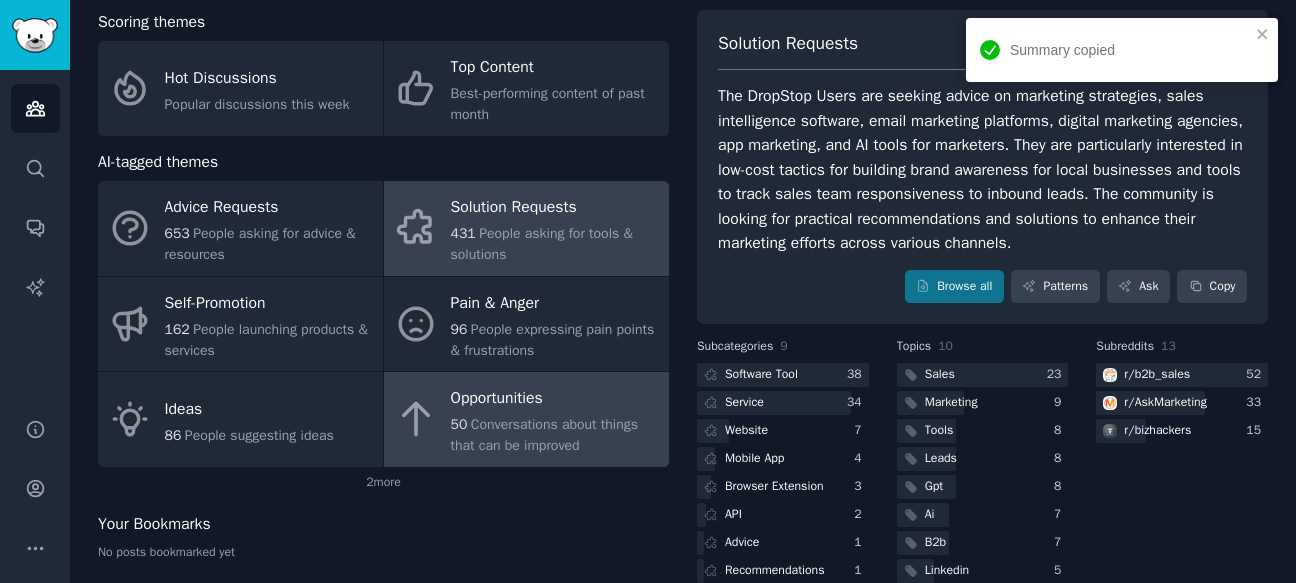 click on "Conversations about things that can be improved" at bounding box center [544, 435] 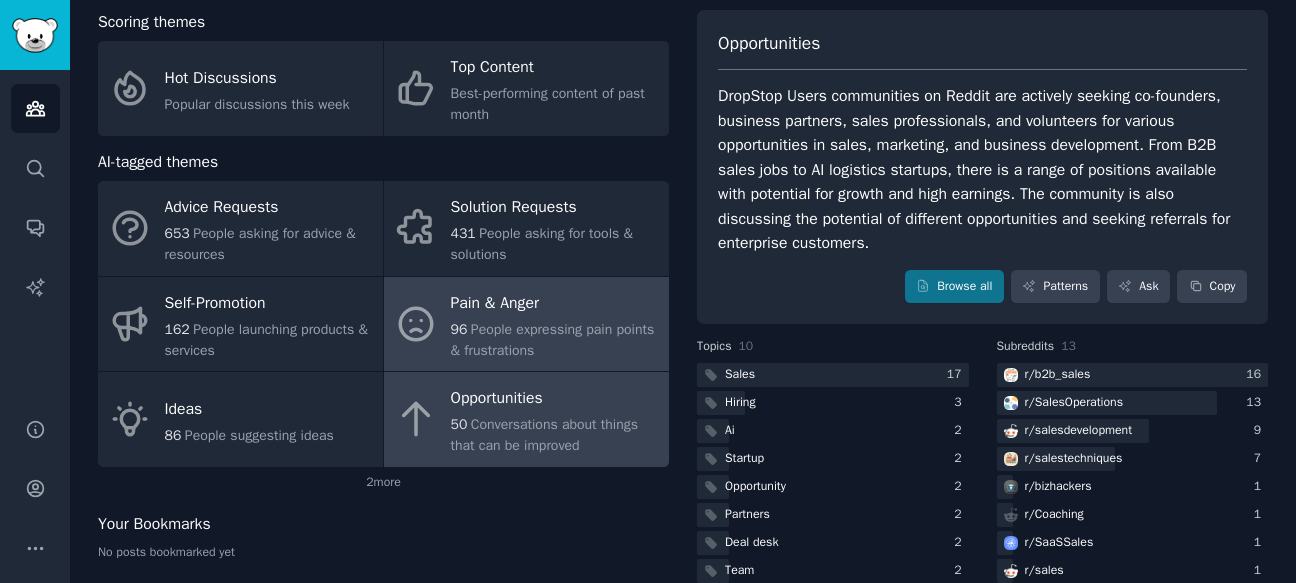 click on "Pain & Anger" at bounding box center (555, 303) 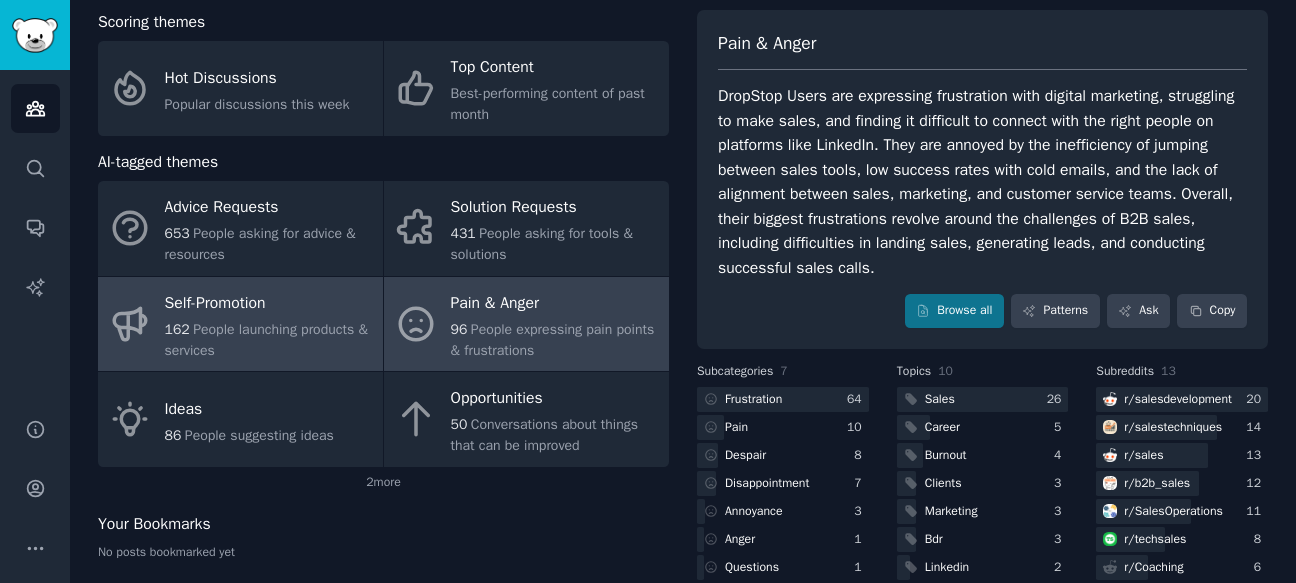 click on "[NUMBER] People launching products & services" at bounding box center [269, 340] 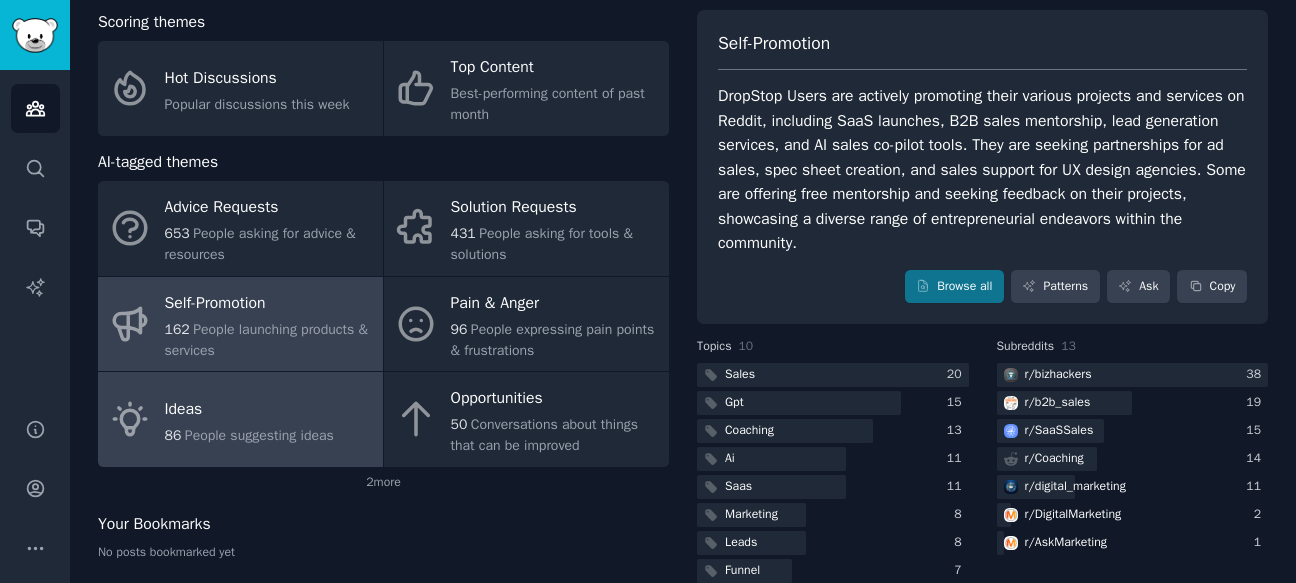click on "Ideas" at bounding box center [249, 409] 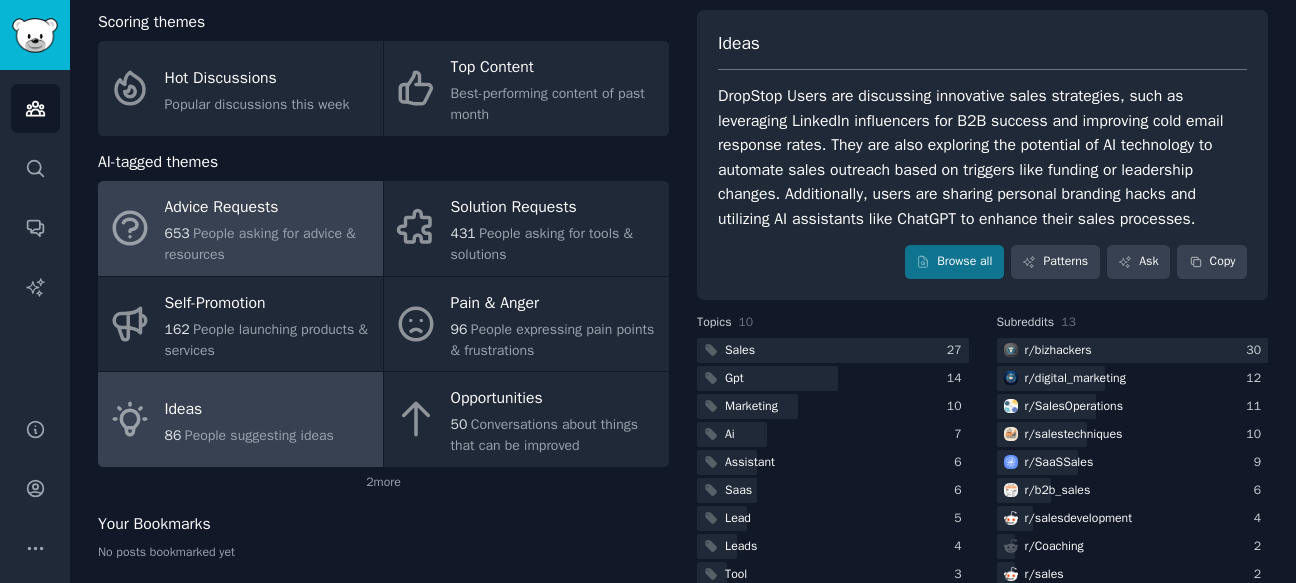 click on "[NUMBER] People asking for advice & resources" at bounding box center [269, 244] 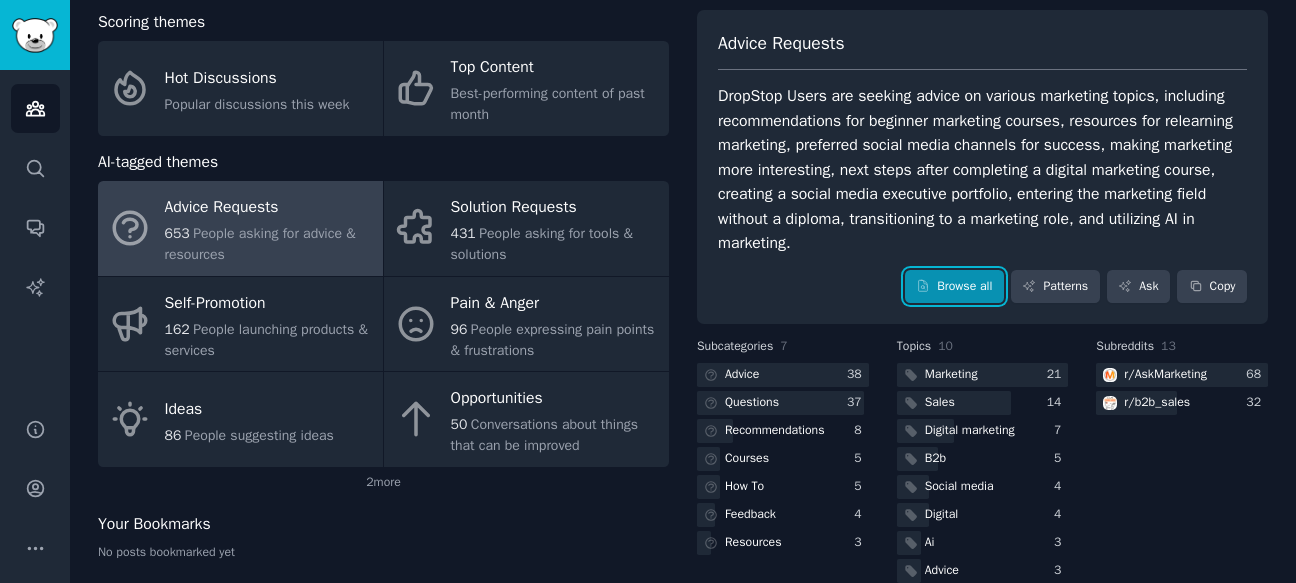 click on "Browse all" at bounding box center (954, 287) 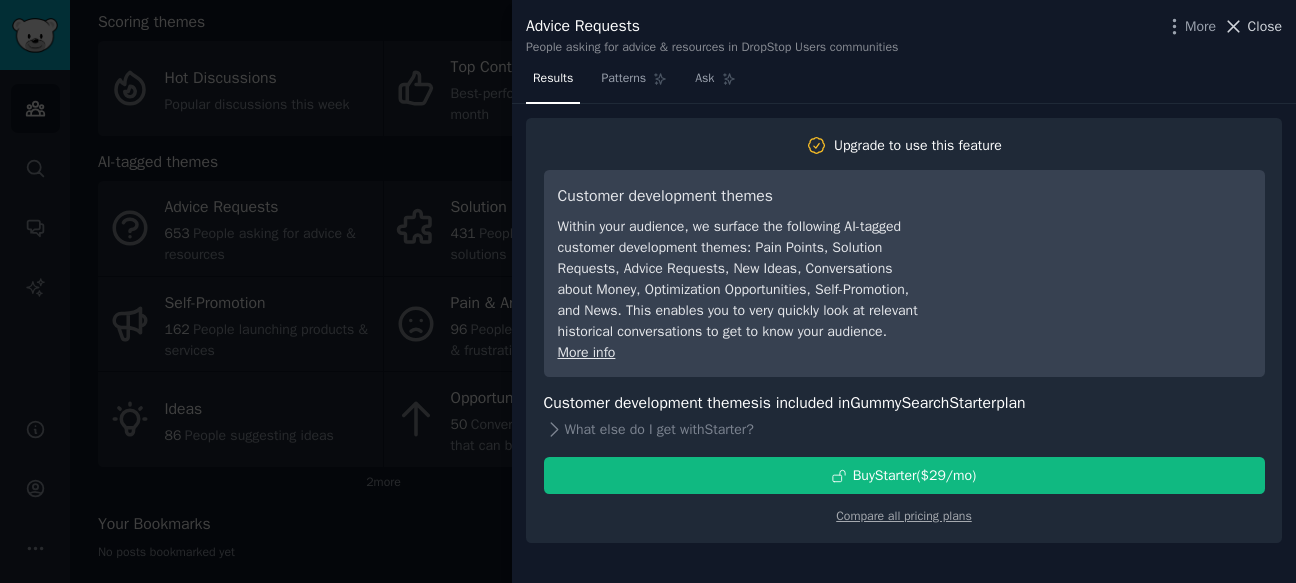 click on "Close" at bounding box center (1265, 26) 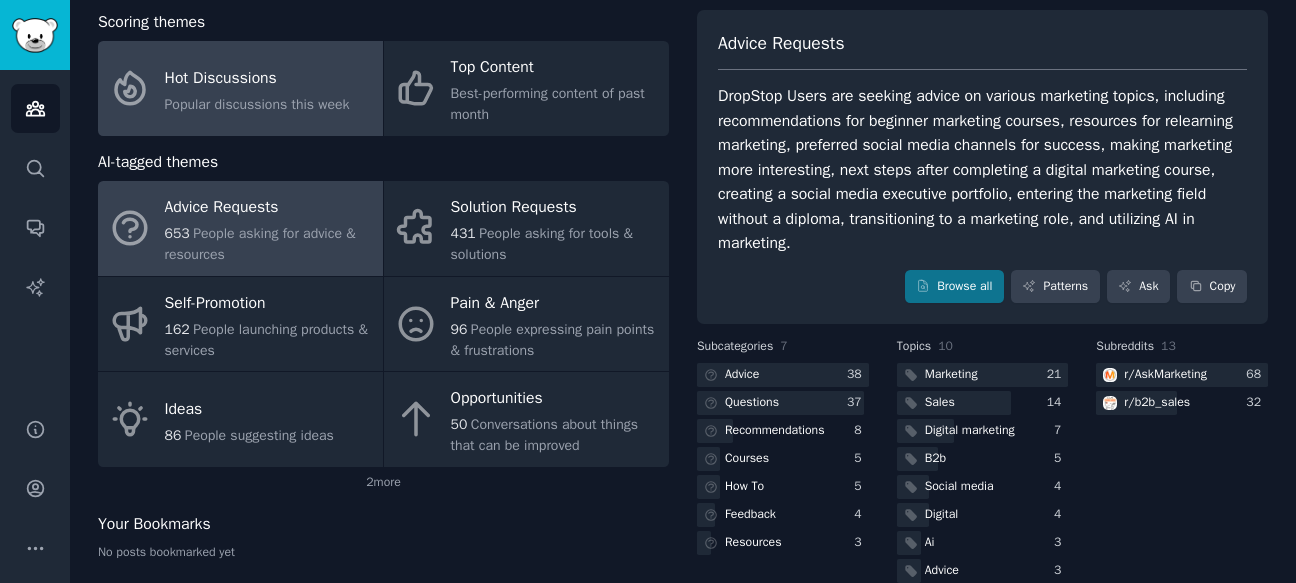 click on "Popular discussions this week" at bounding box center (257, 104) 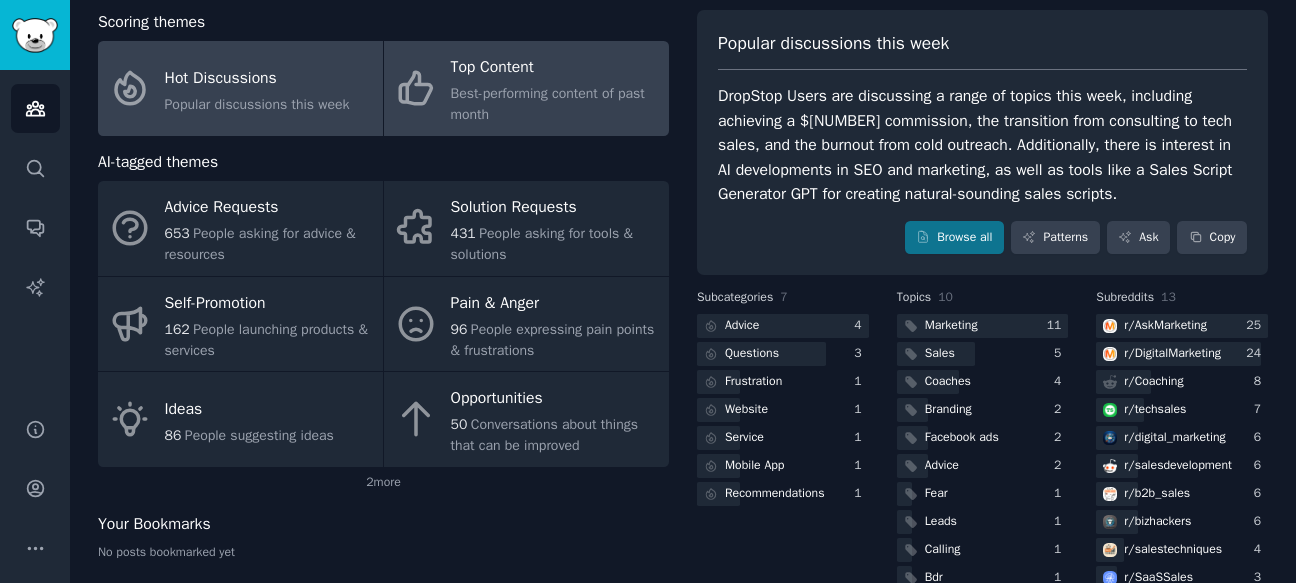 click on "Best-performing content of past month" at bounding box center [555, 104] 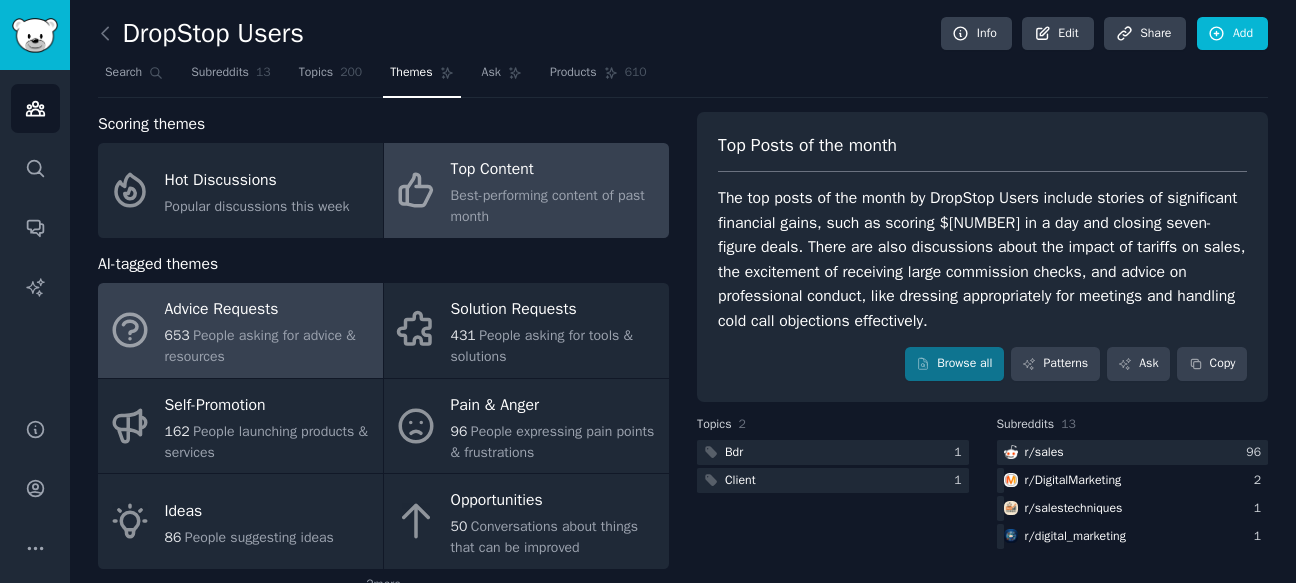 scroll, scrollTop: 0, scrollLeft: 0, axis: both 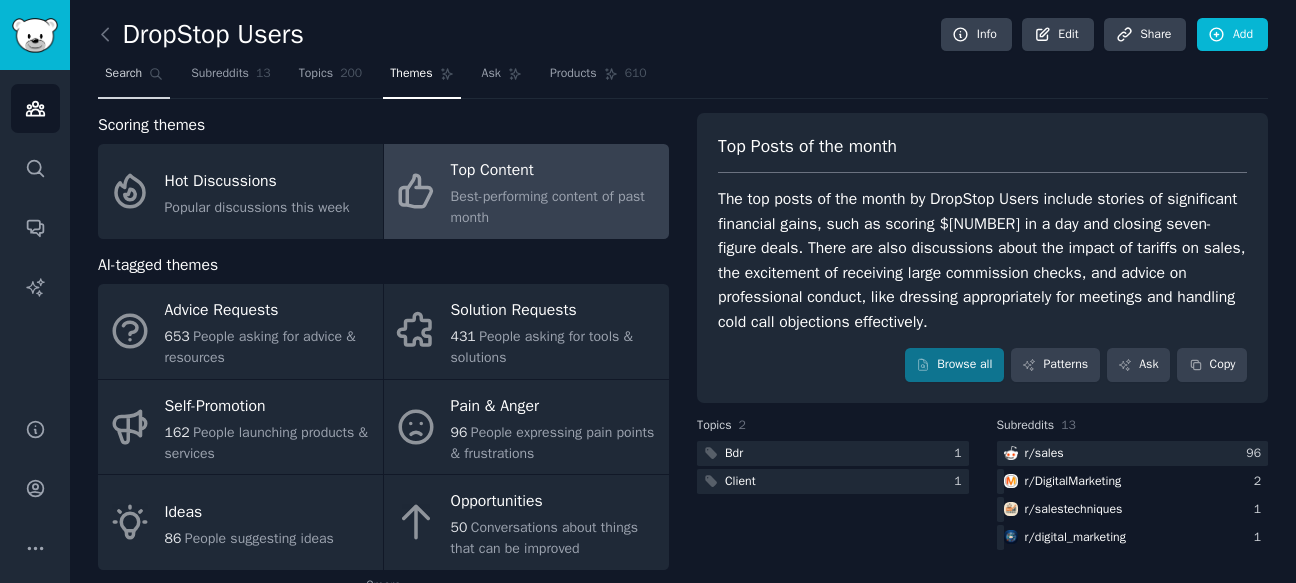 click on "Search" at bounding box center [123, 74] 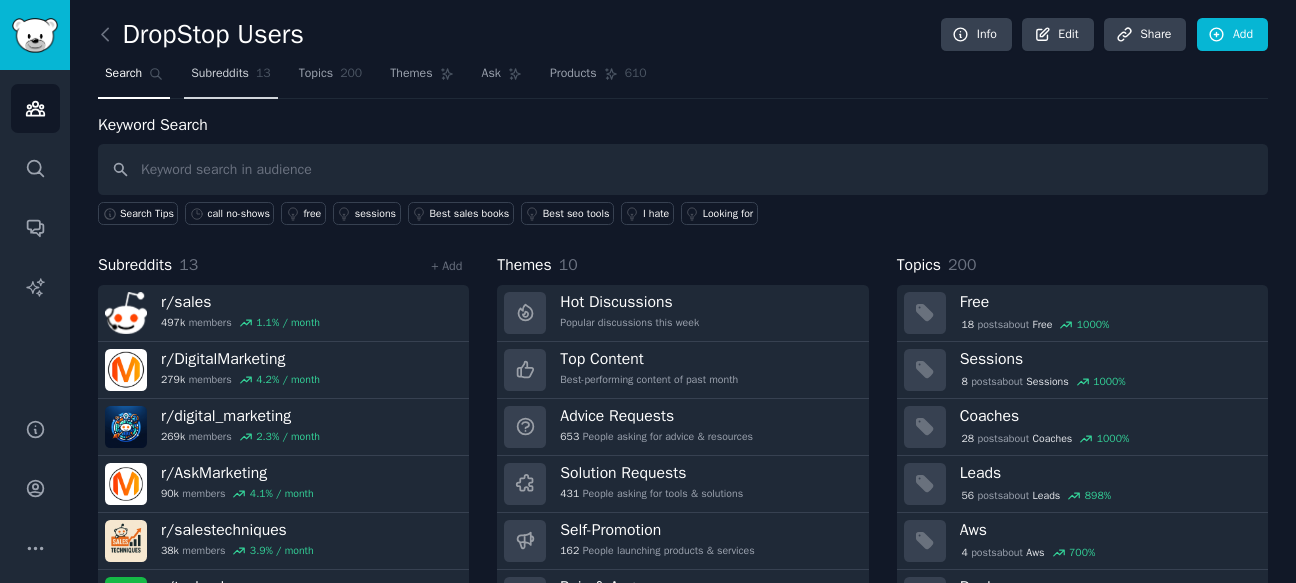 click on "Subreddits" at bounding box center [220, 74] 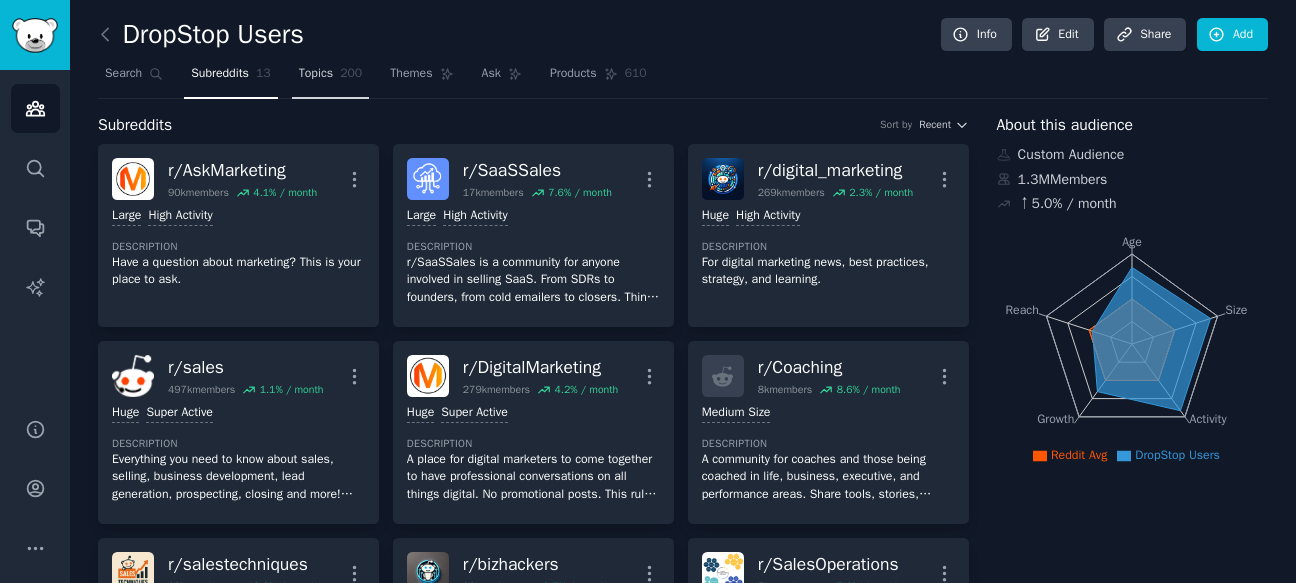 click on "Topics" at bounding box center [316, 74] 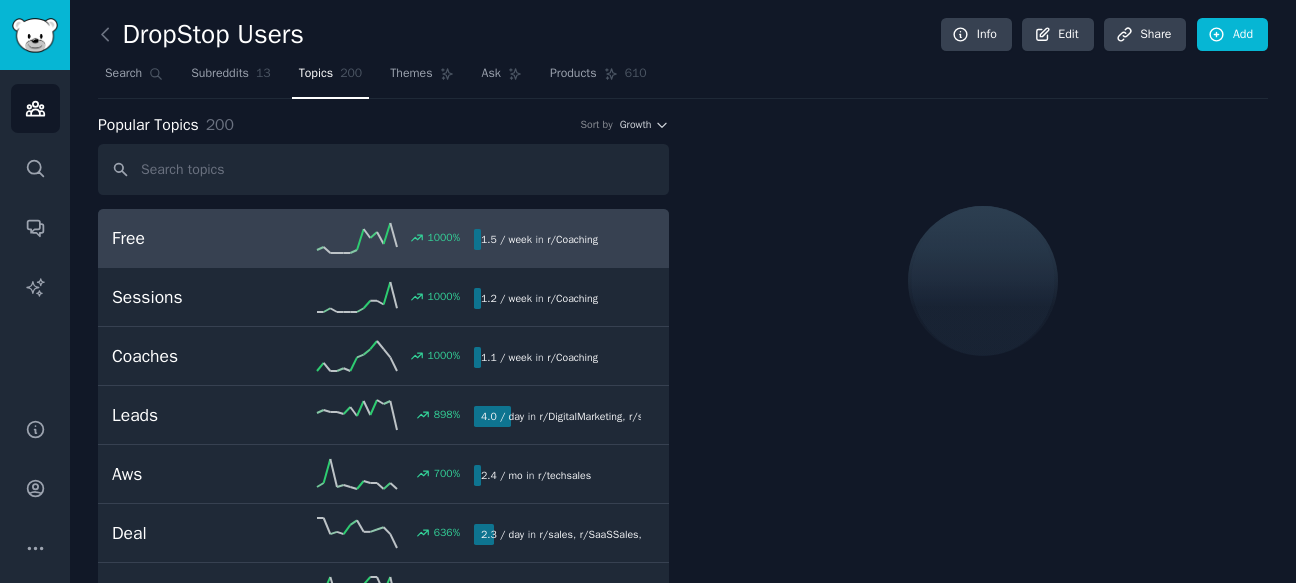 click on "Topics" at bounding box center [316, 74] 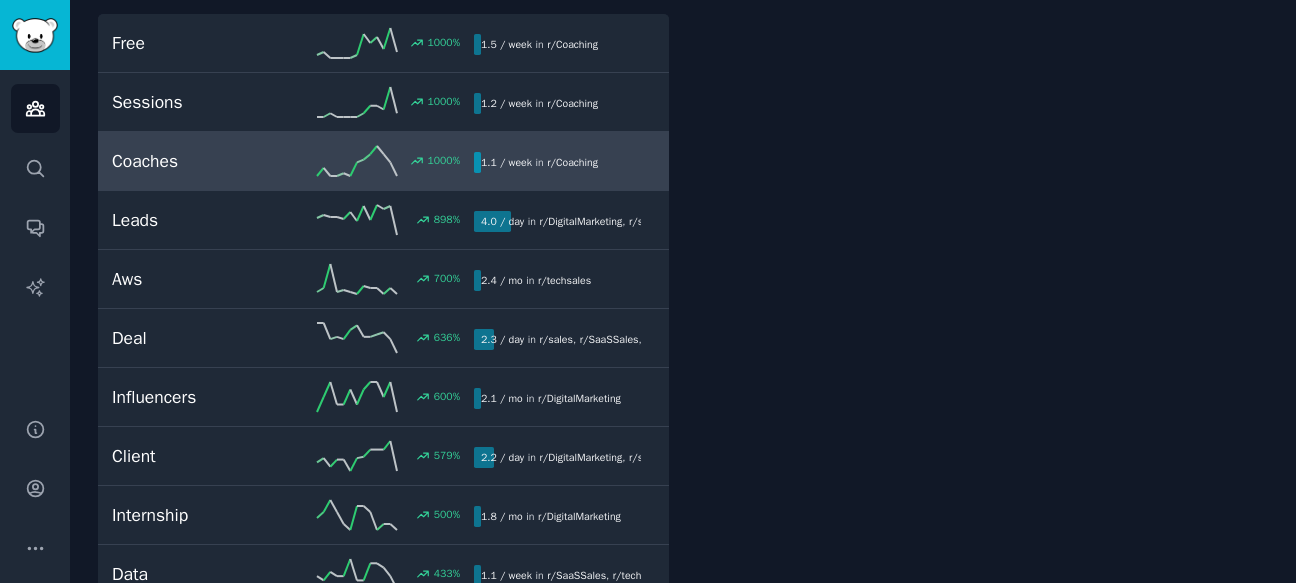 scroll, scrollTop: 0, scrollLeft: 0, axis: both 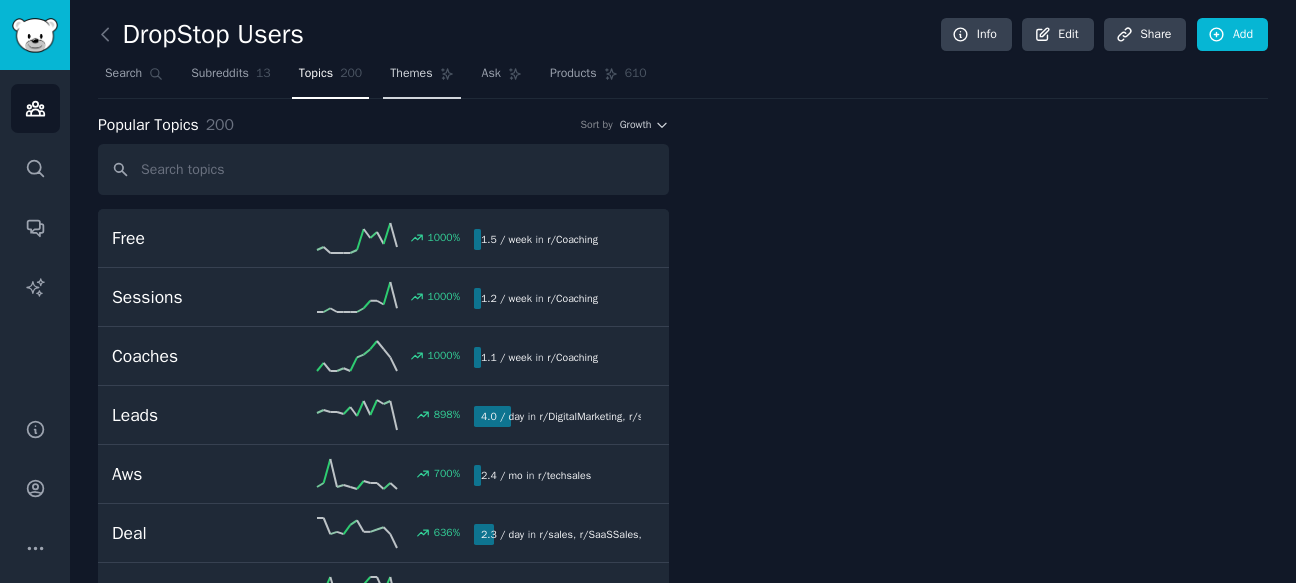 click on "Themes" at bounding box center [421, 78] 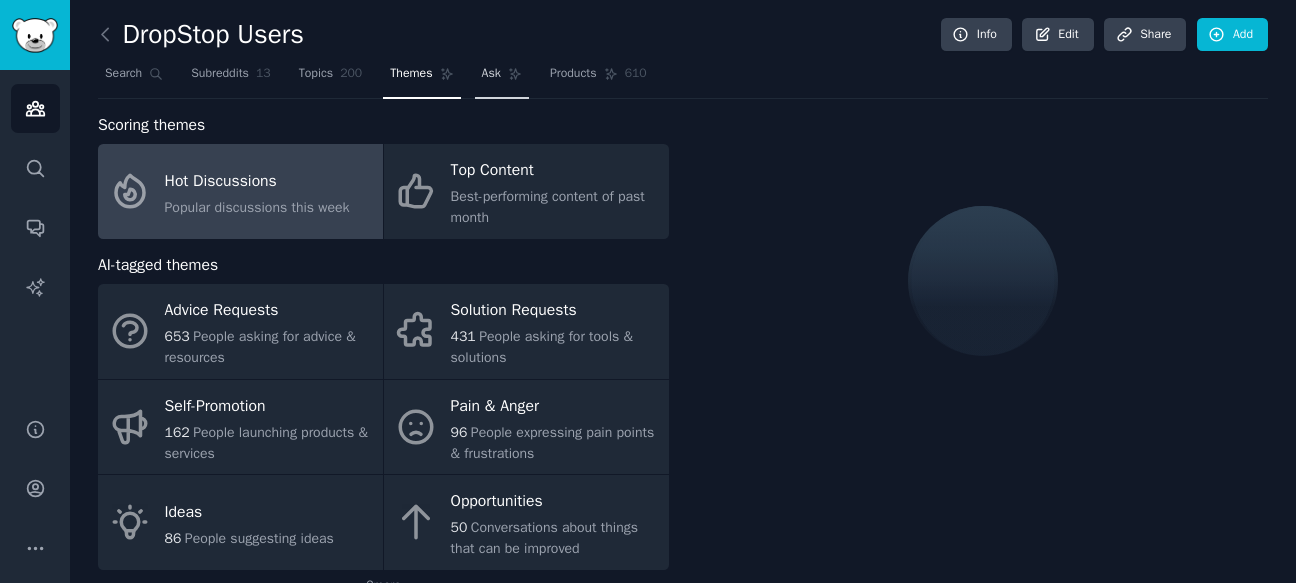 click on "Ask" at bounding box center [491, 74] 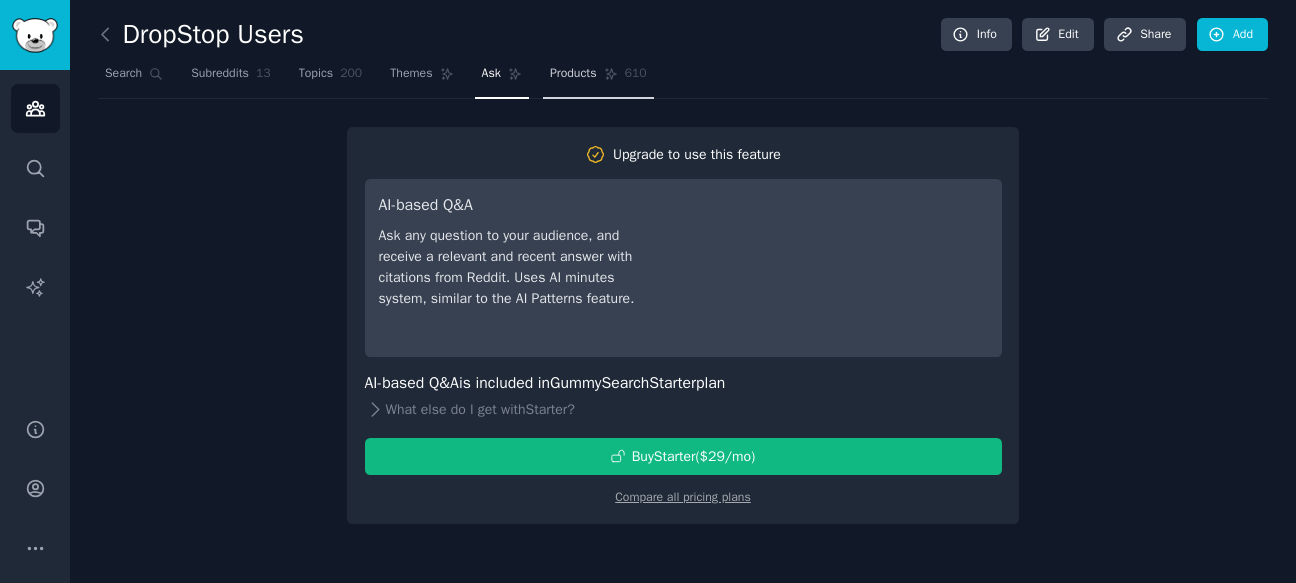 click on "Products 610" at bounding box center (598, 78) 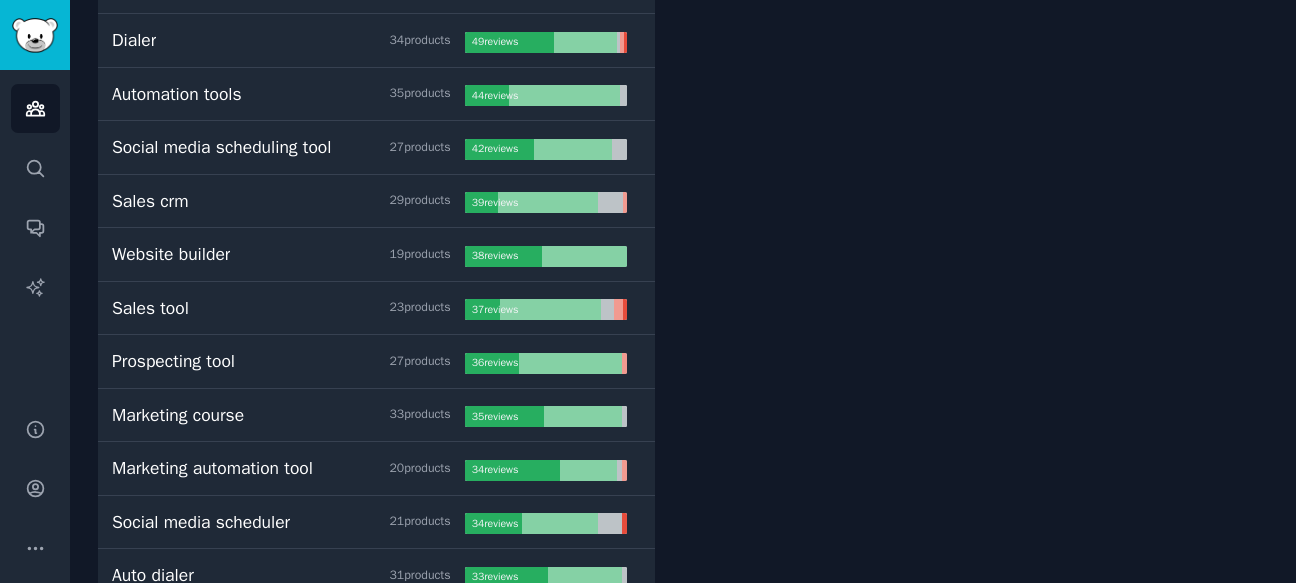 scroll, scrollTop: 0, scrollLeft: 0, axis: both 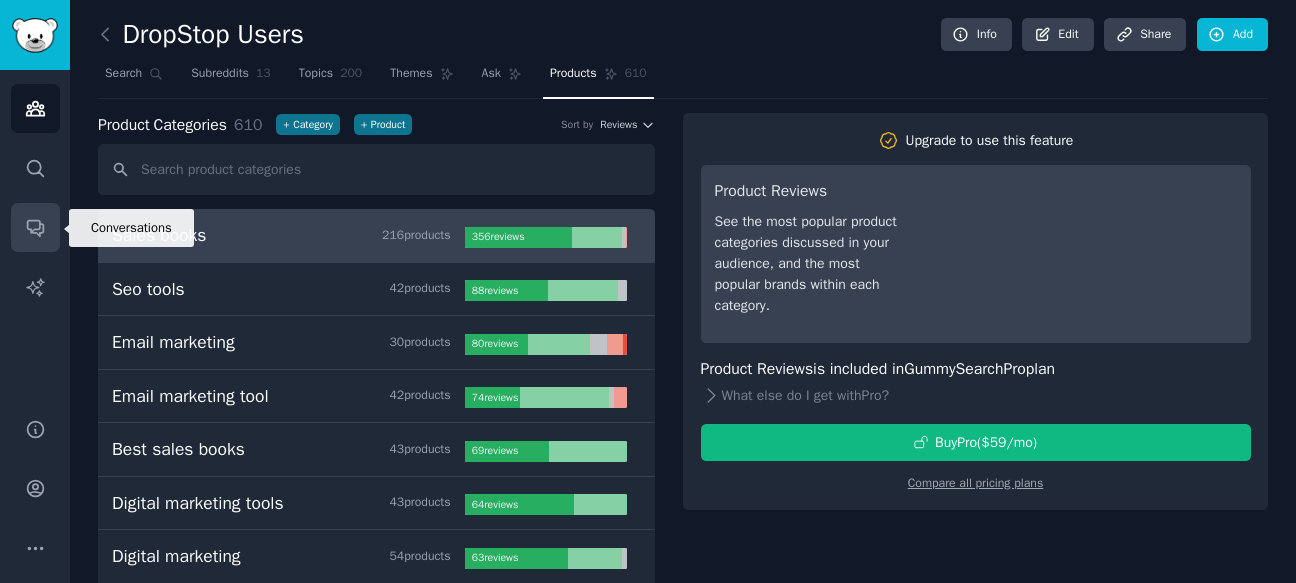 click 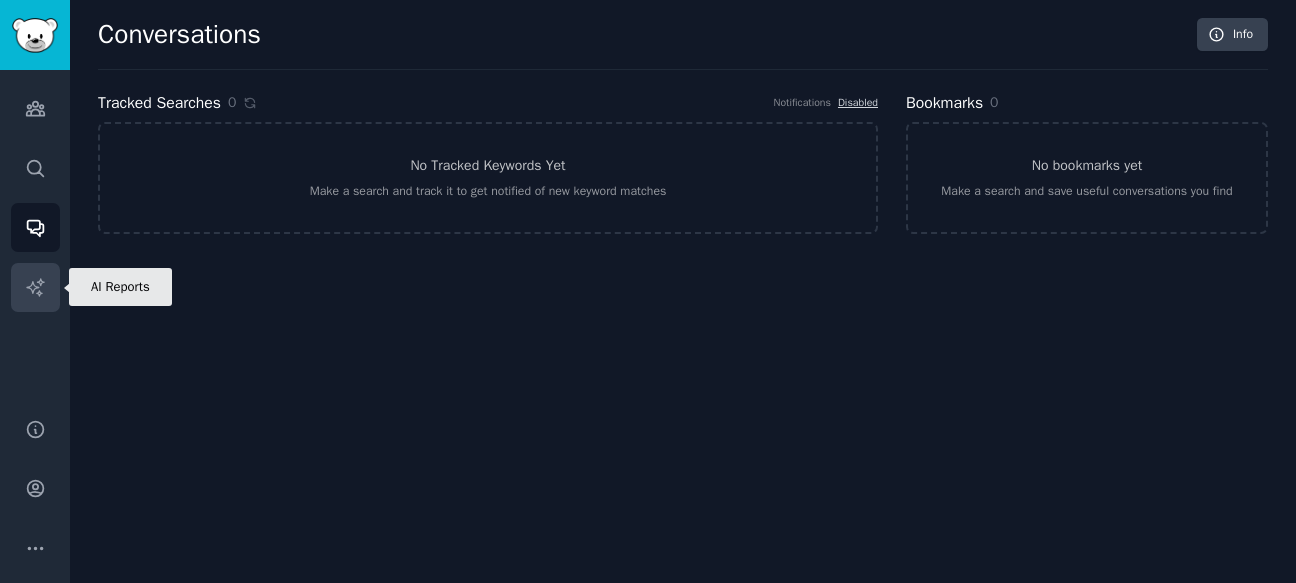 click 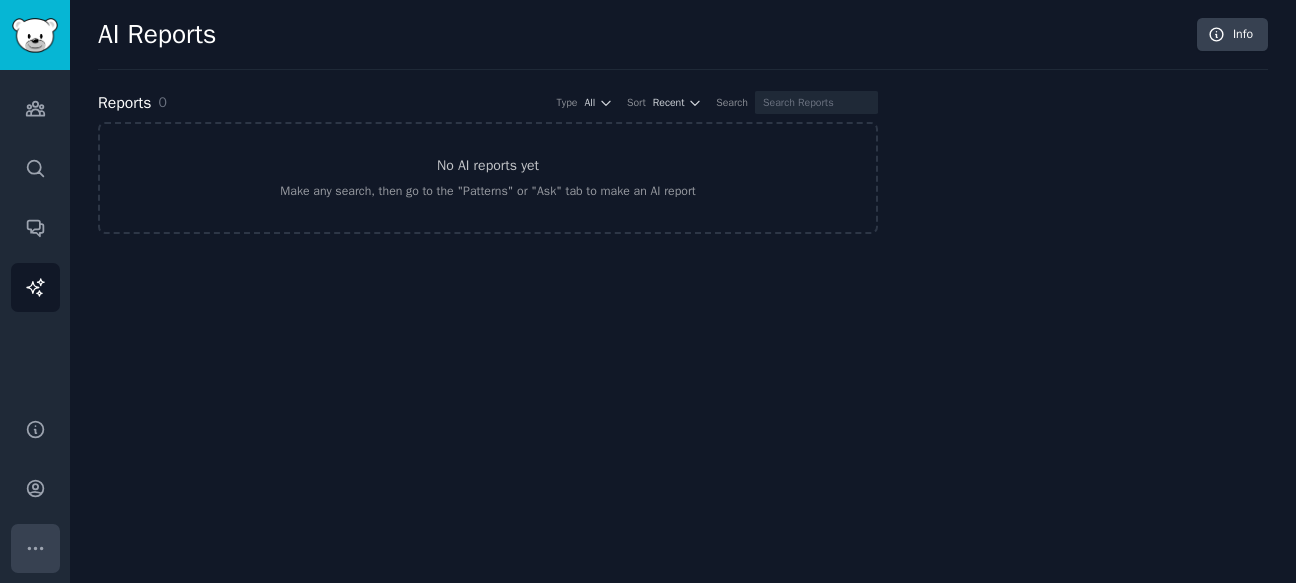 click 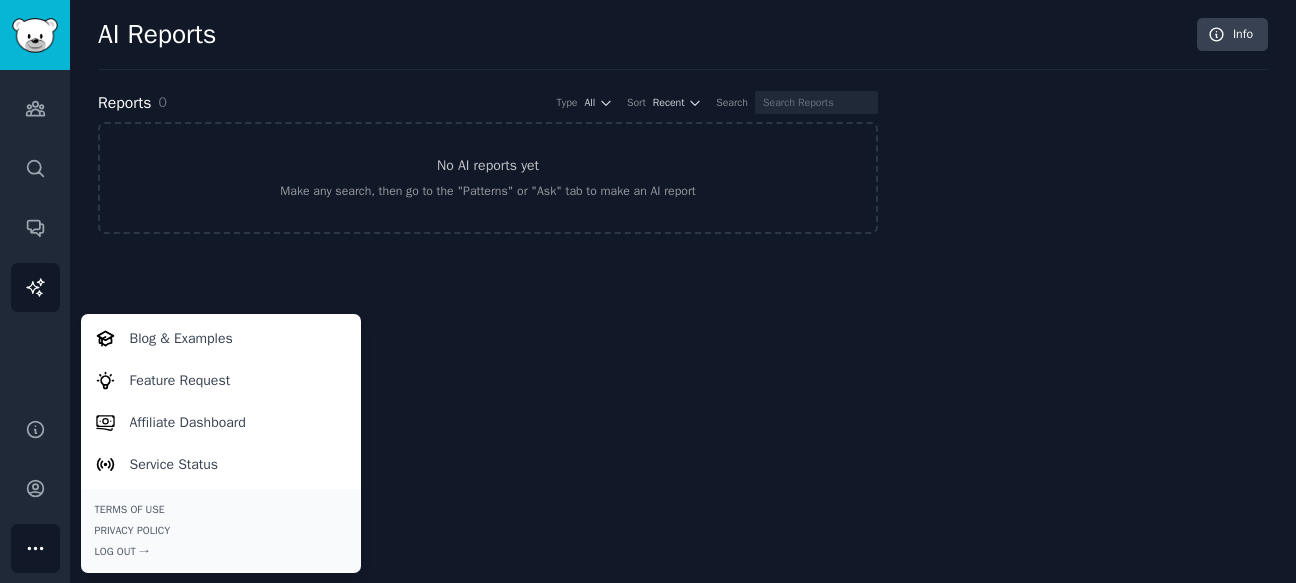 click on "AI Reports Info Reports [NUMBER] Type All Sort Recent Search No AI reports yet  Make any search, then go to the "Patterns" or "Ask" tab to make an AI report" 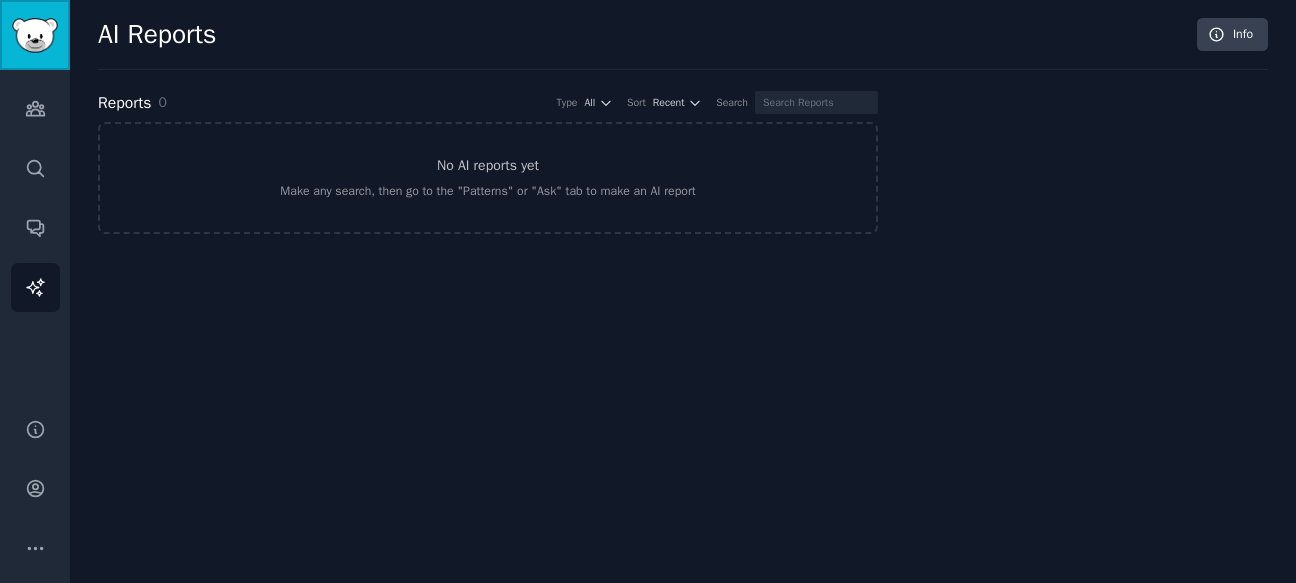 click at bounding box center (35, 35) 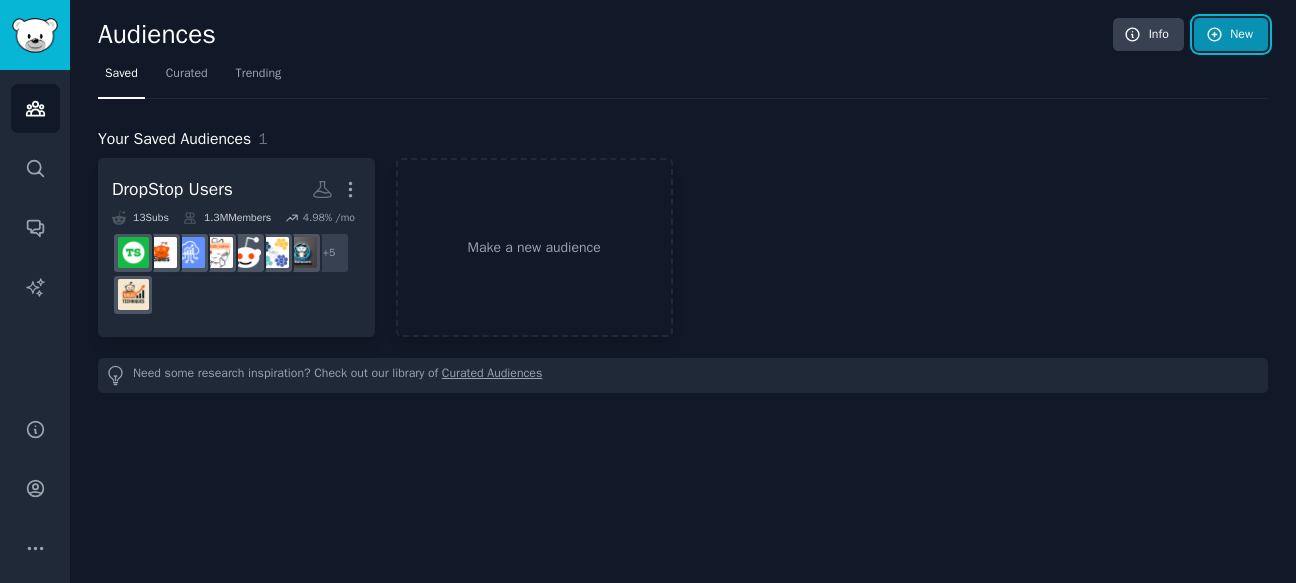click on "New" at bounding box center (1231, 35) 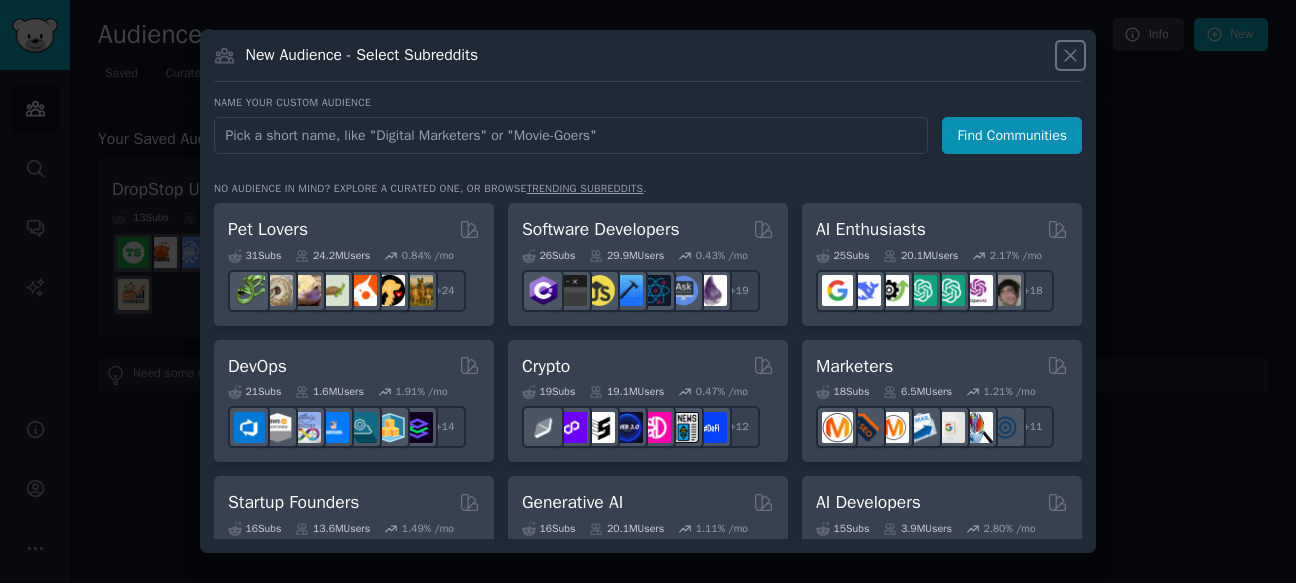 click 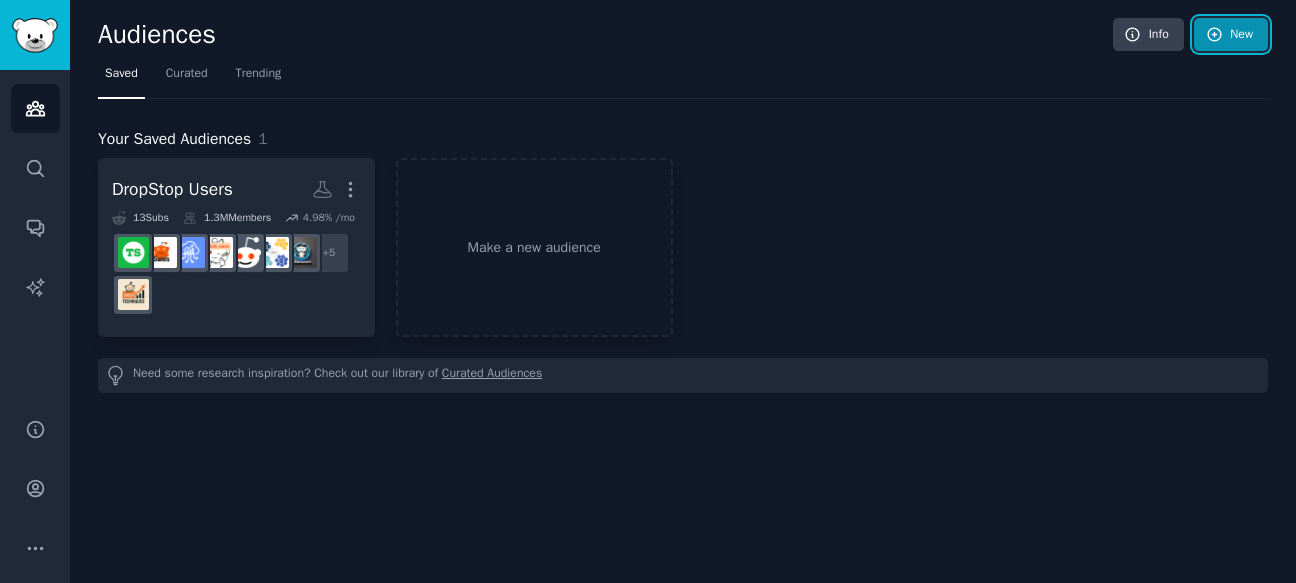 click on "New" at bounding box center [1231, 35] 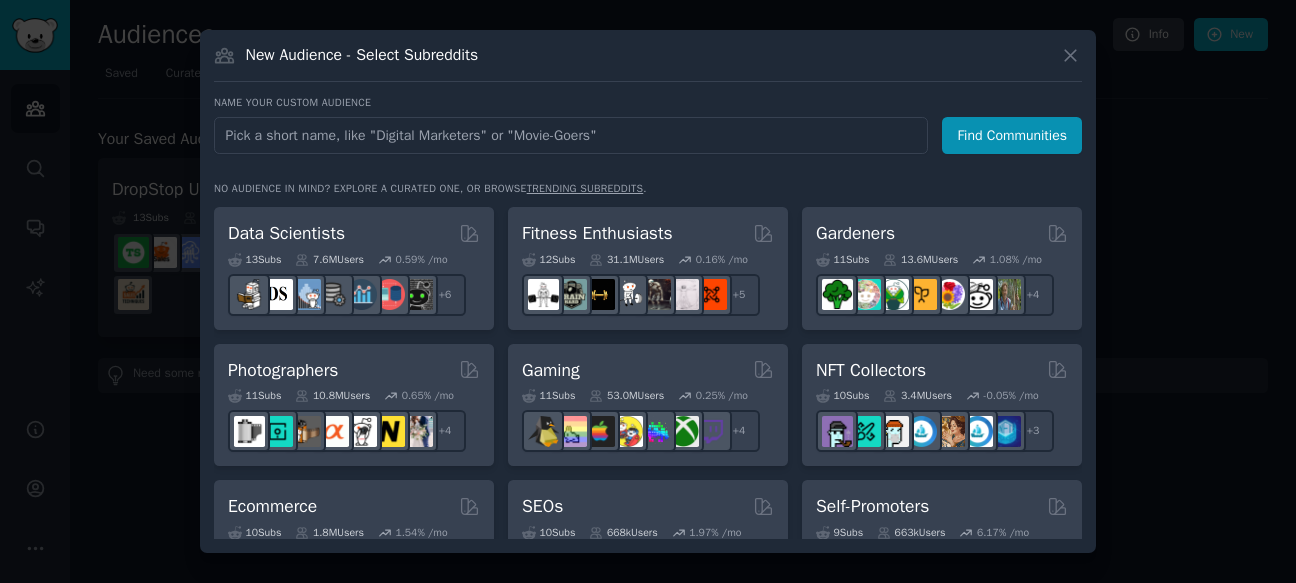 scroll, scrollTop: 610, scrollLeft: 0, axis: vertical 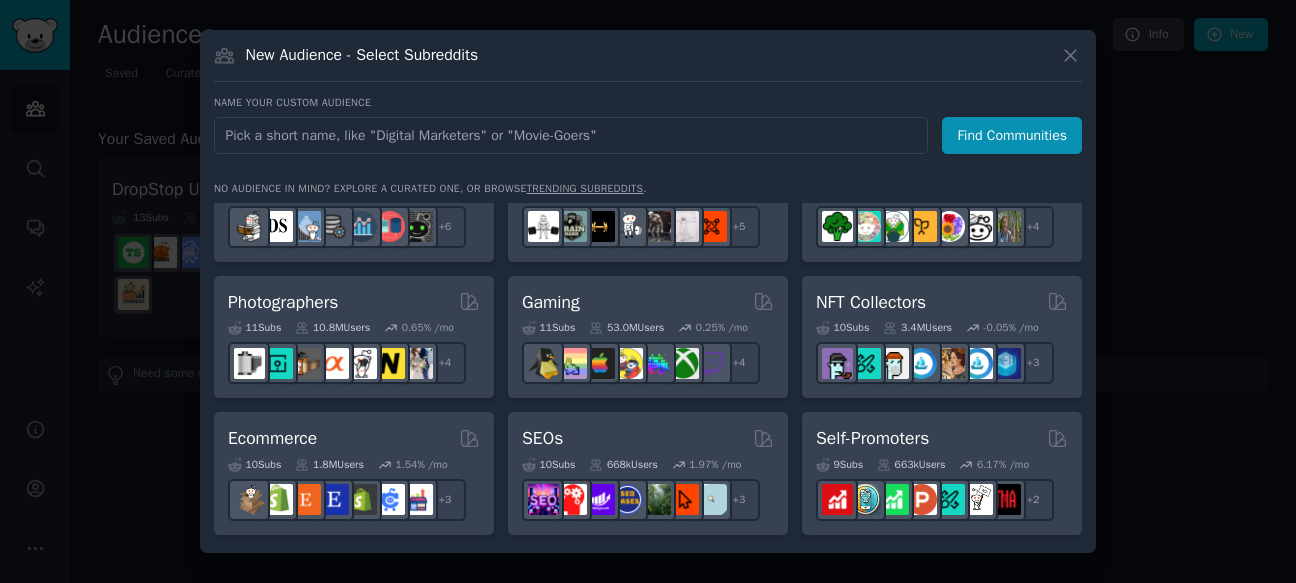 click at bounding box center [648, 291] 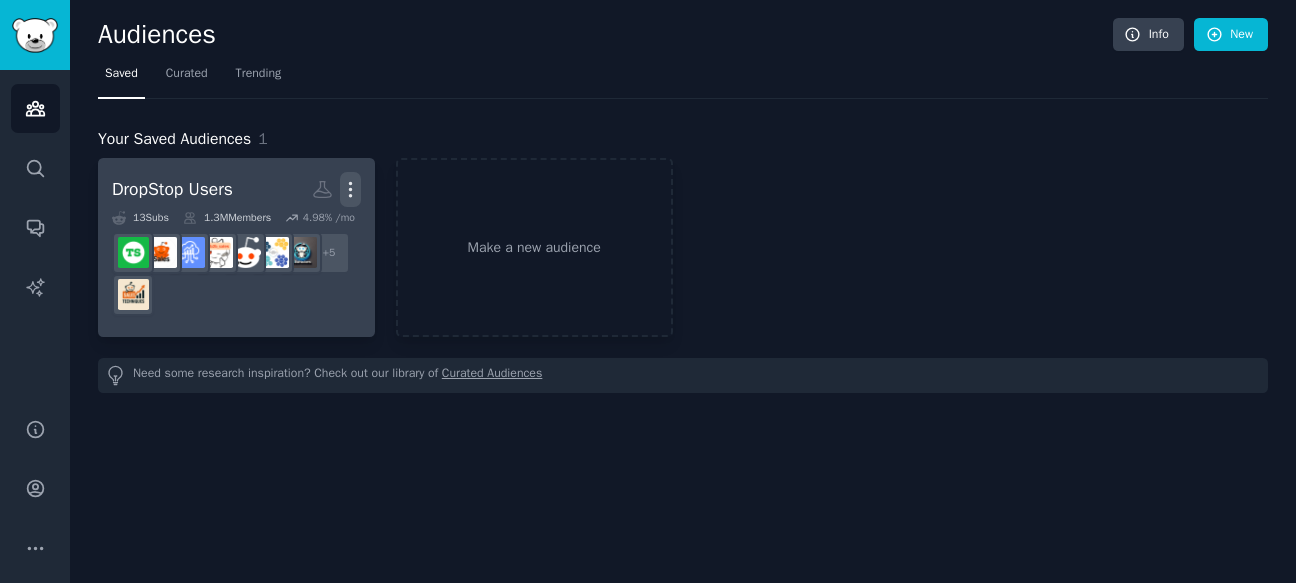 click 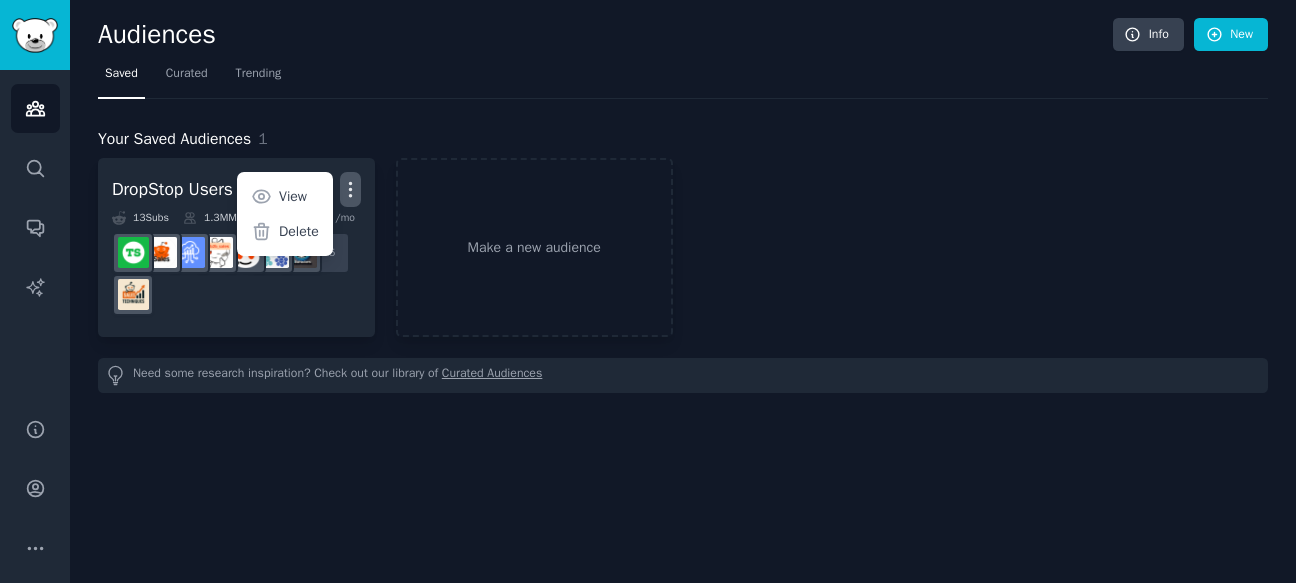 click on "Your Saved Audiences [NUMBER] DropStop Users Custom Audience More View Delete [NUMBER]  Sub s [NUMBER]  Members [NUMBER] % /mo + [NUMBER] Make a new audience Need some research inspiration? Check out our library of  Curated Audiences" at bounding box center (683, 246) 